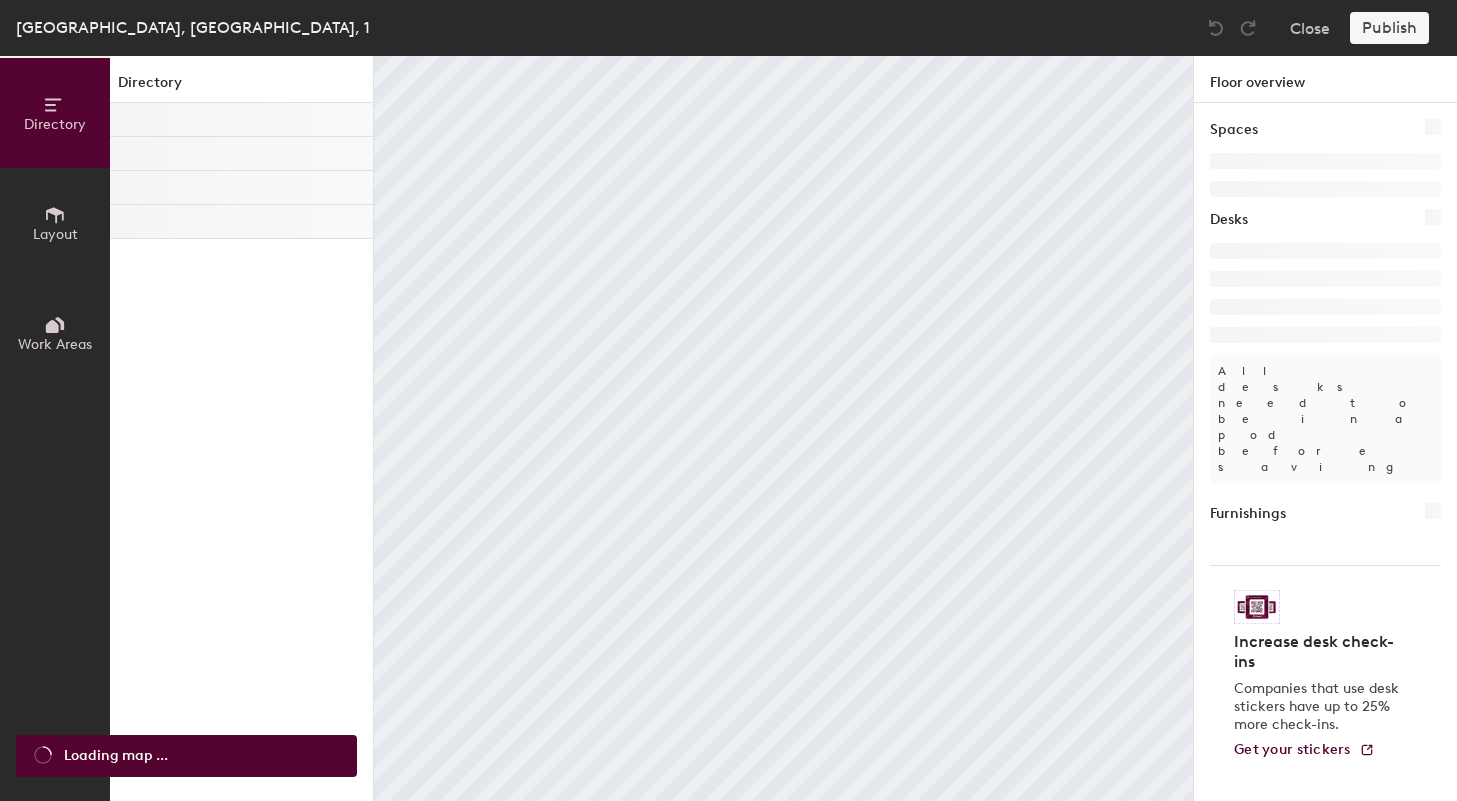 scroll, scrollTop: 0, scrollLeft: 0, axis: both 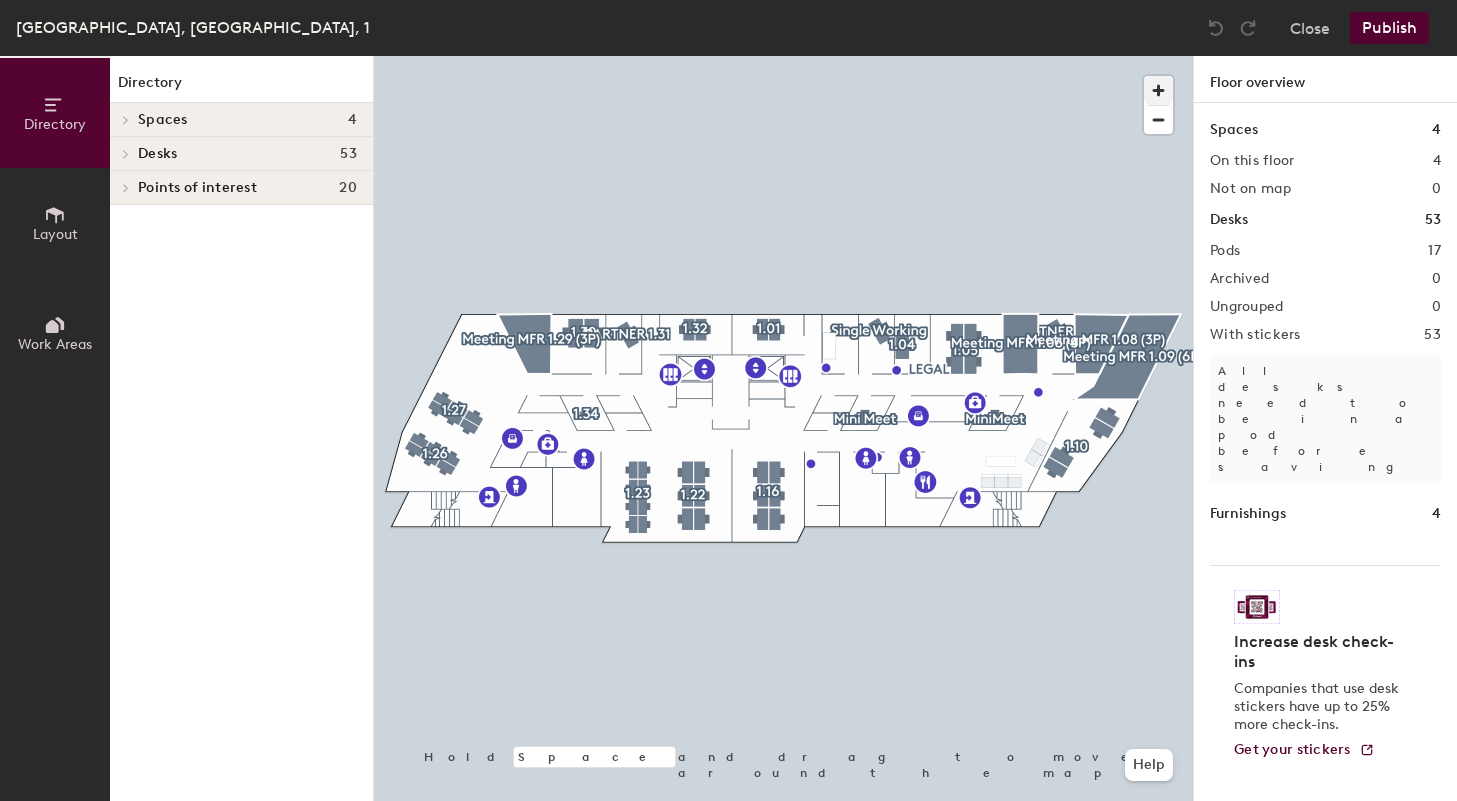 click 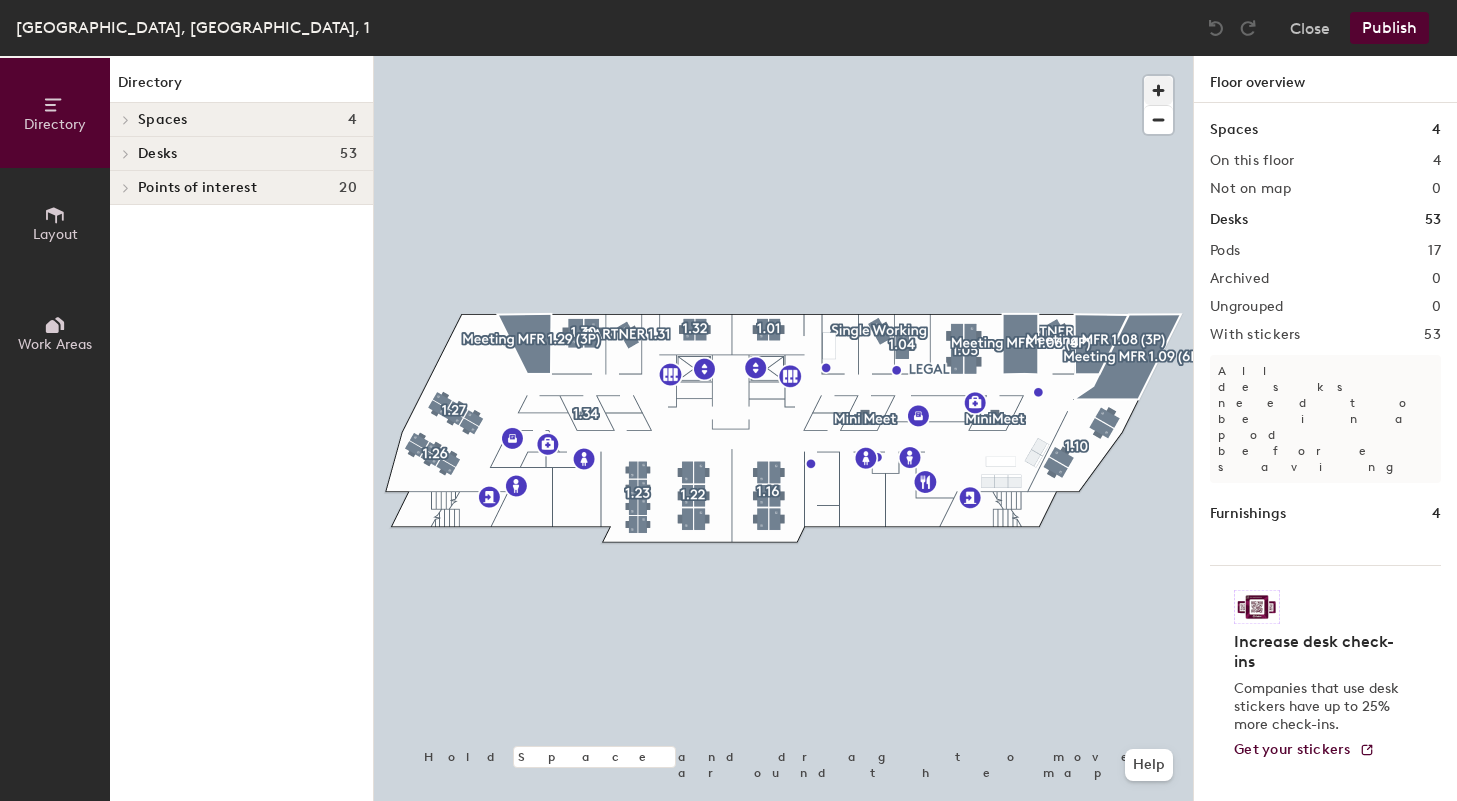 click 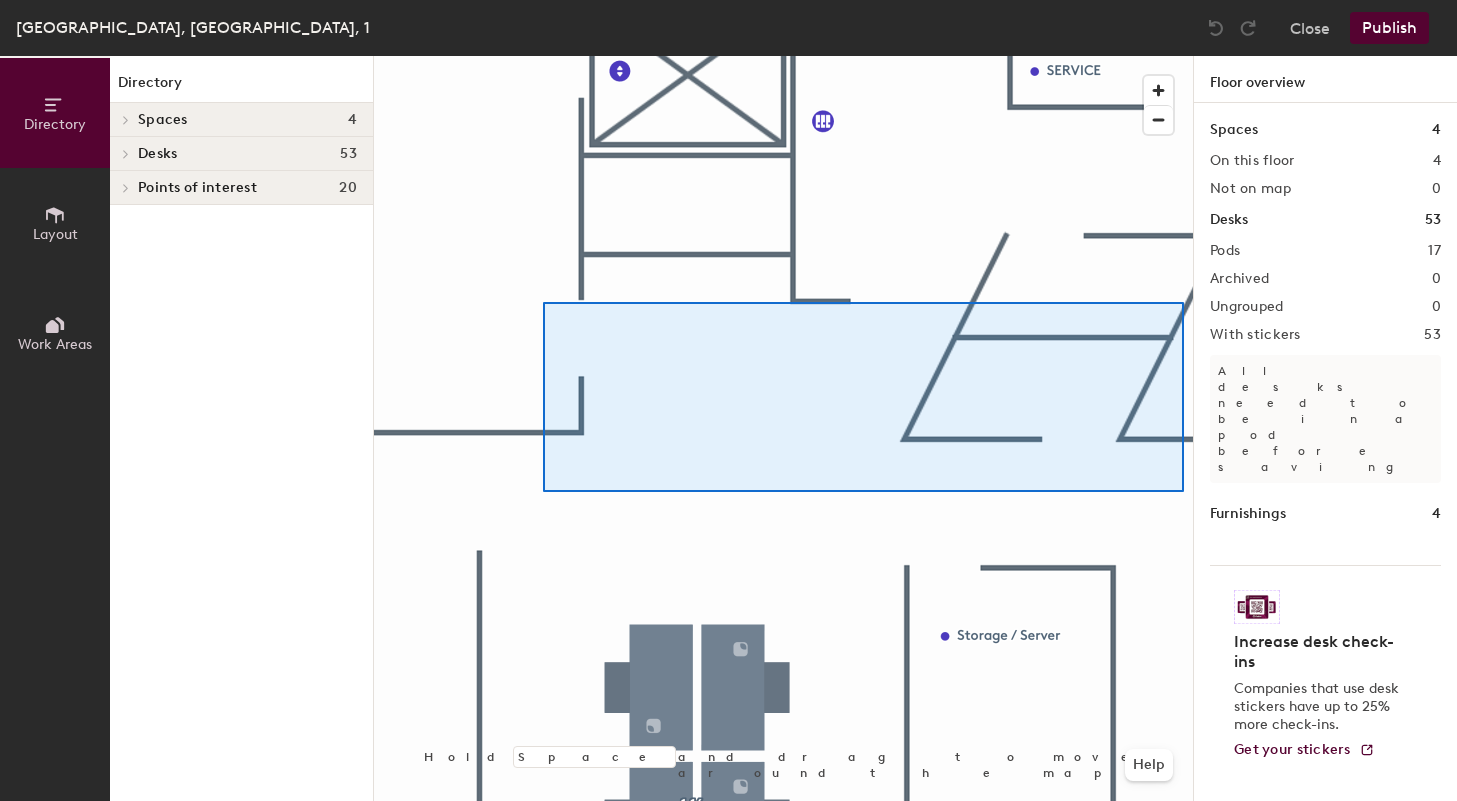 click 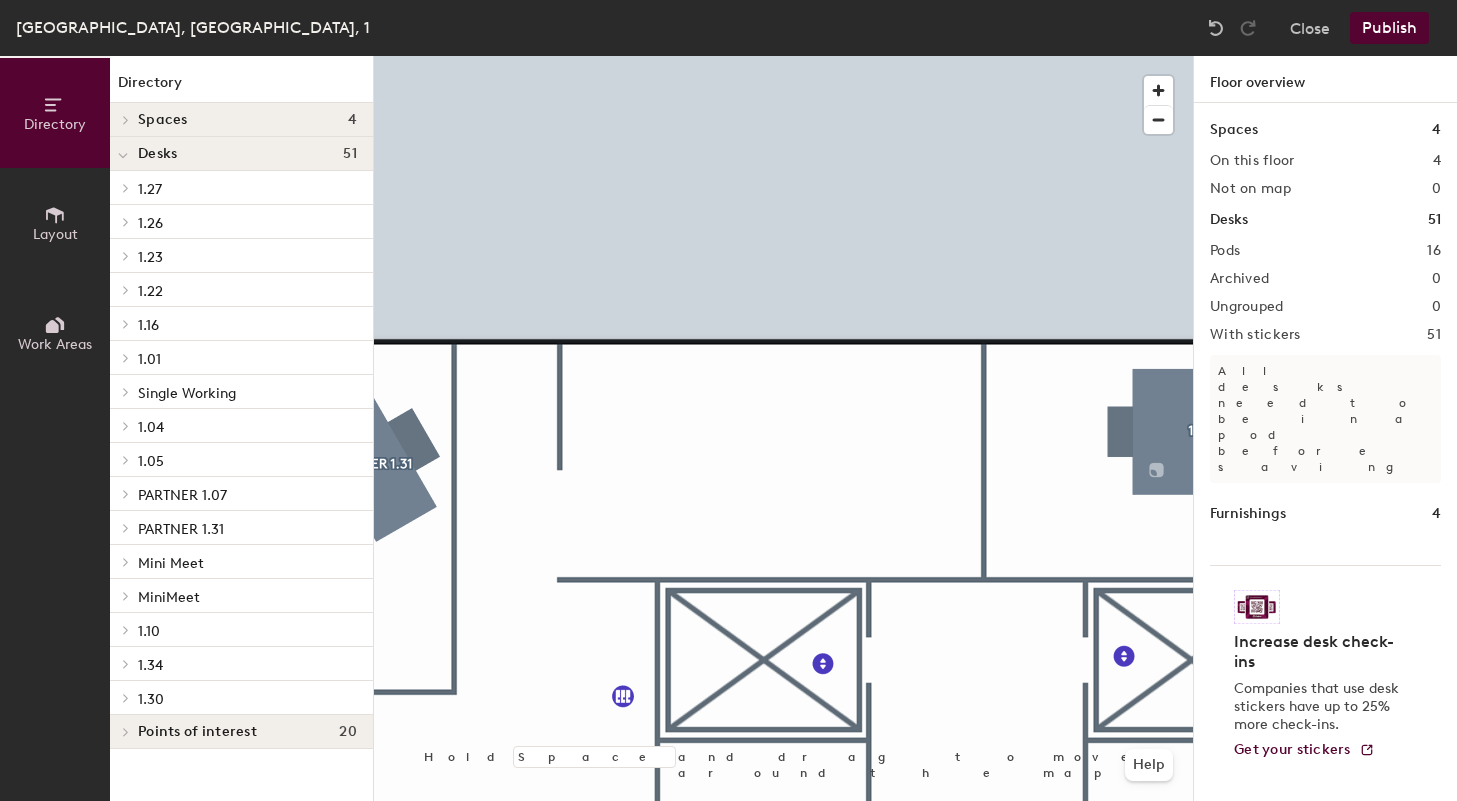 click on "Publish" 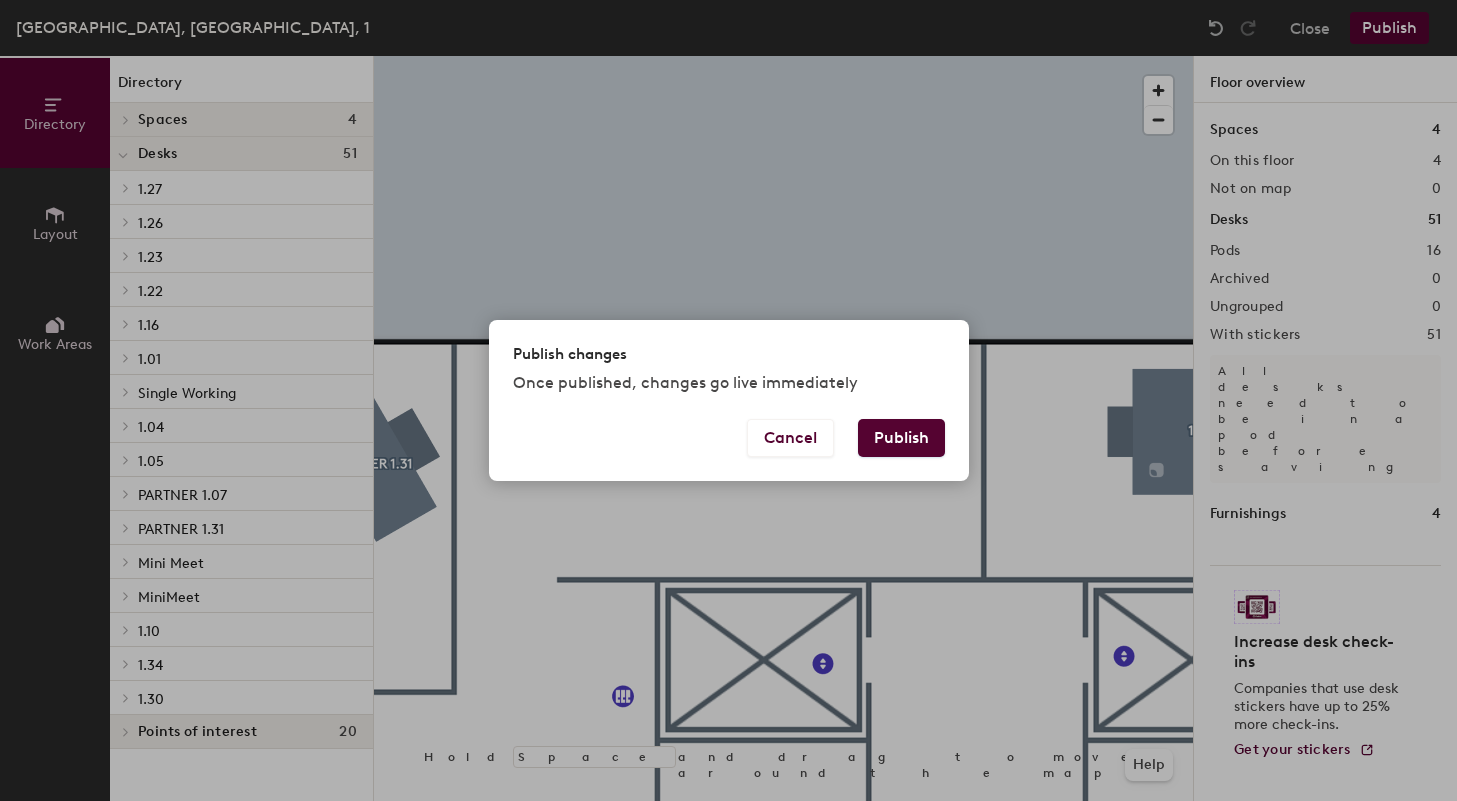 click on "Publish" at bounding box center [901, 438] 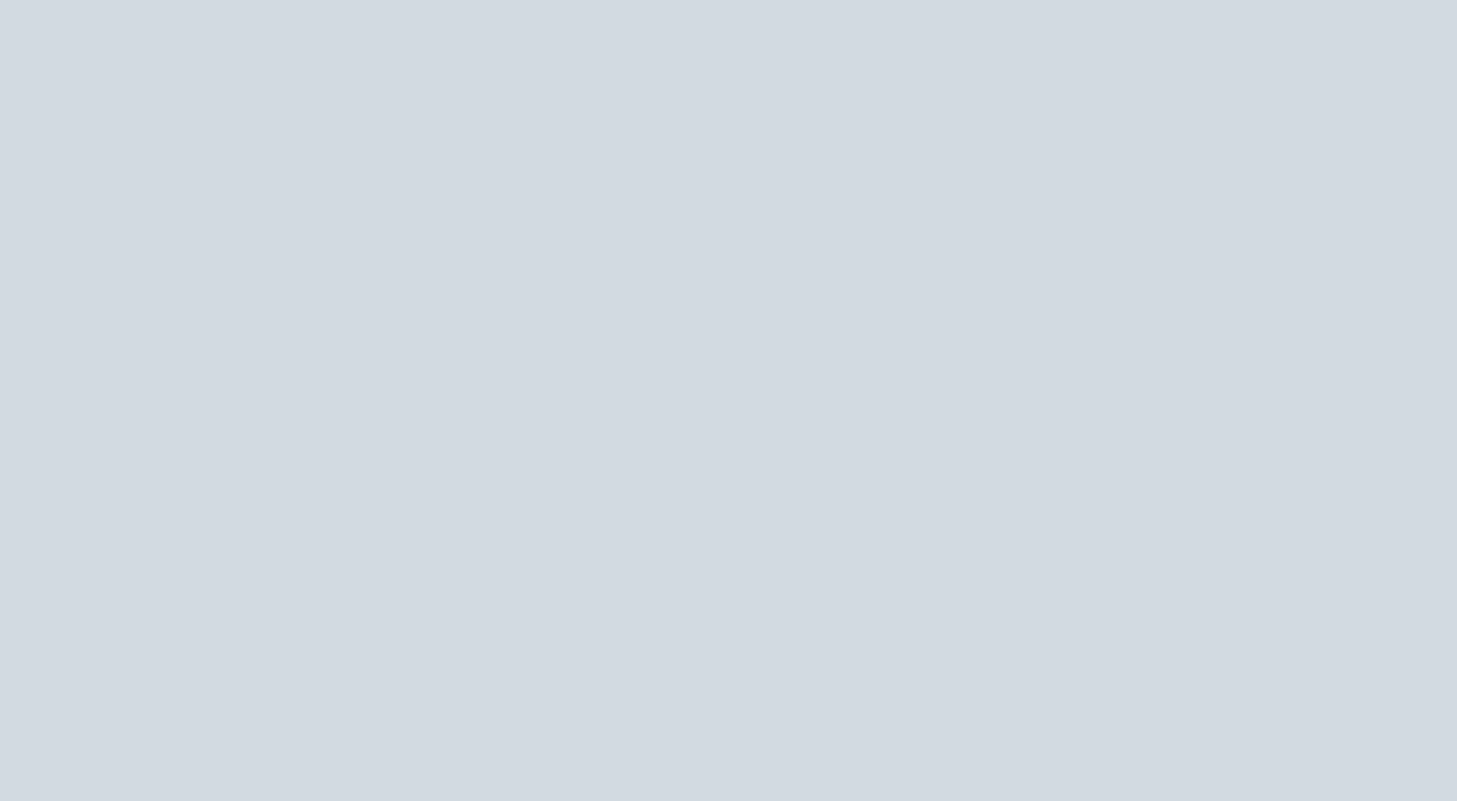 scroll, scrollTop: 0, scrollLeft: 0, axis: both 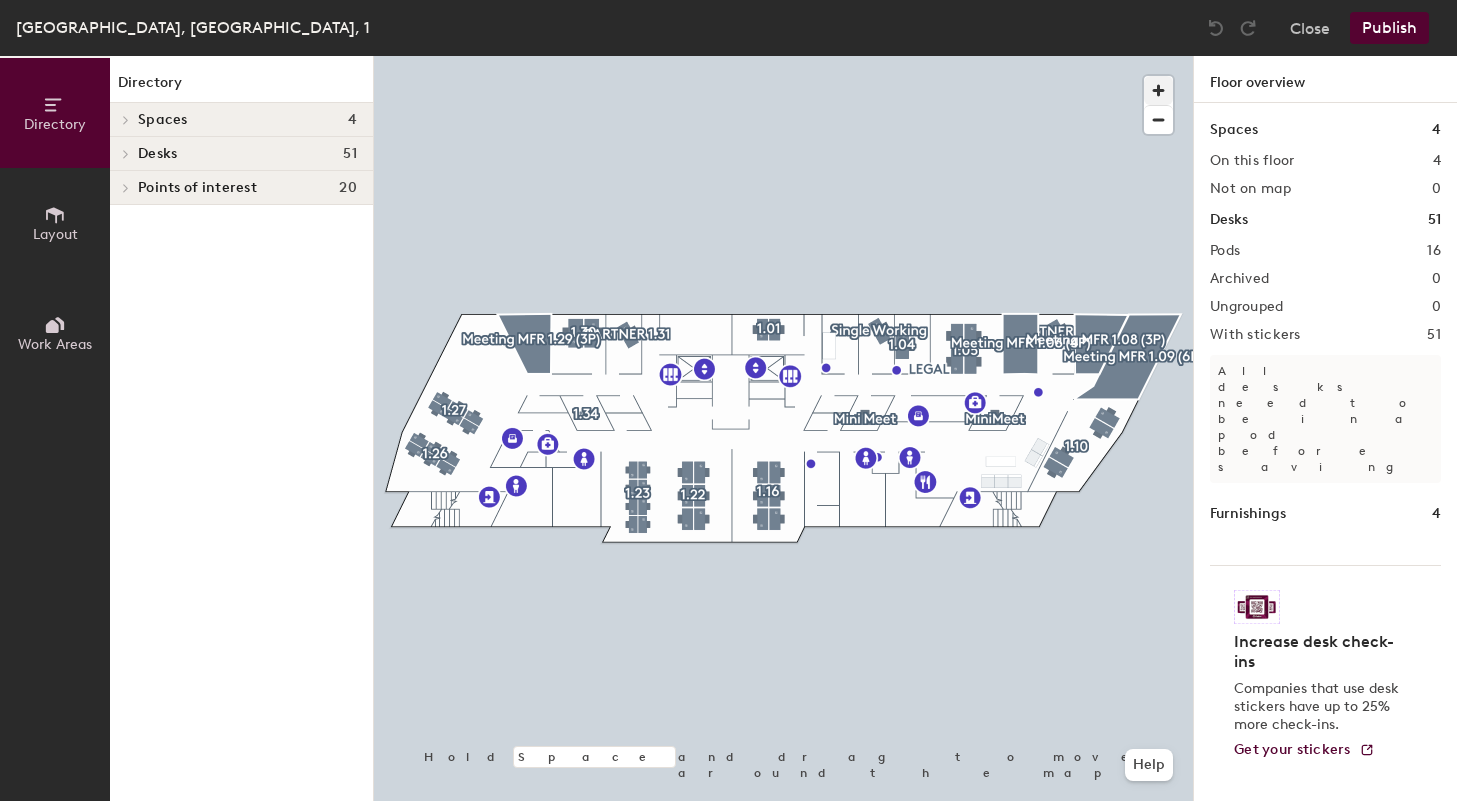 click 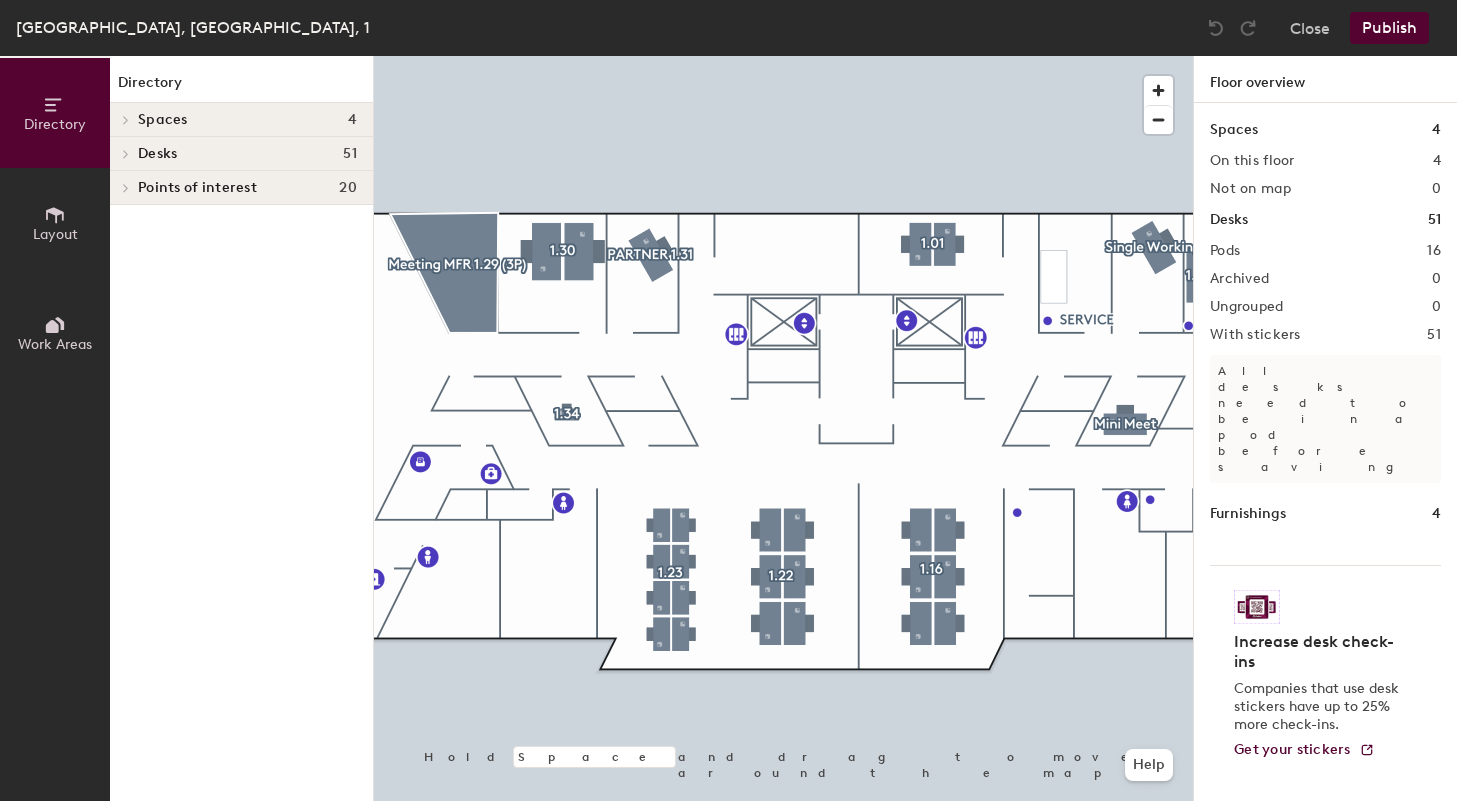 click 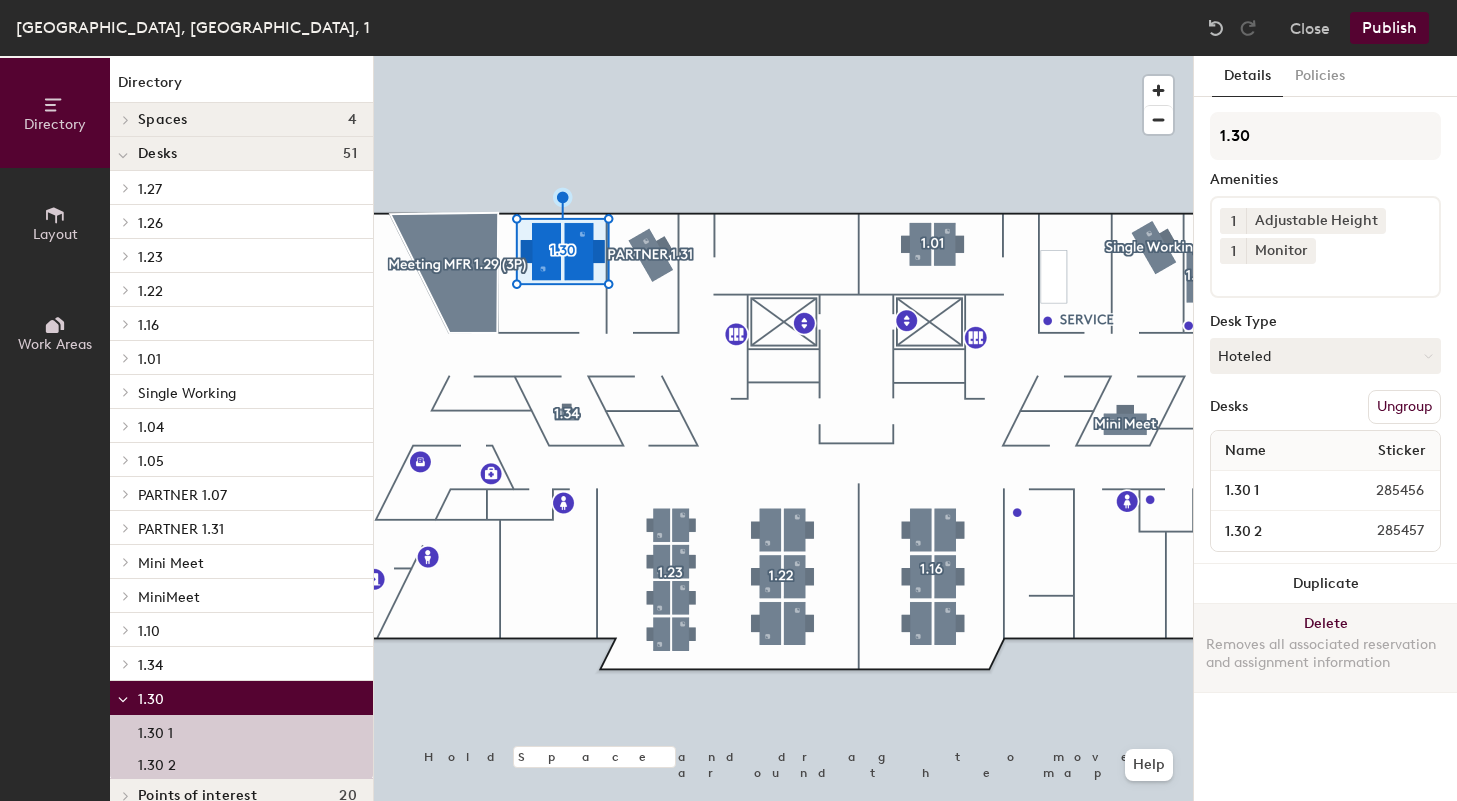 click on "Delete Removes all associated reservation and assignment information" 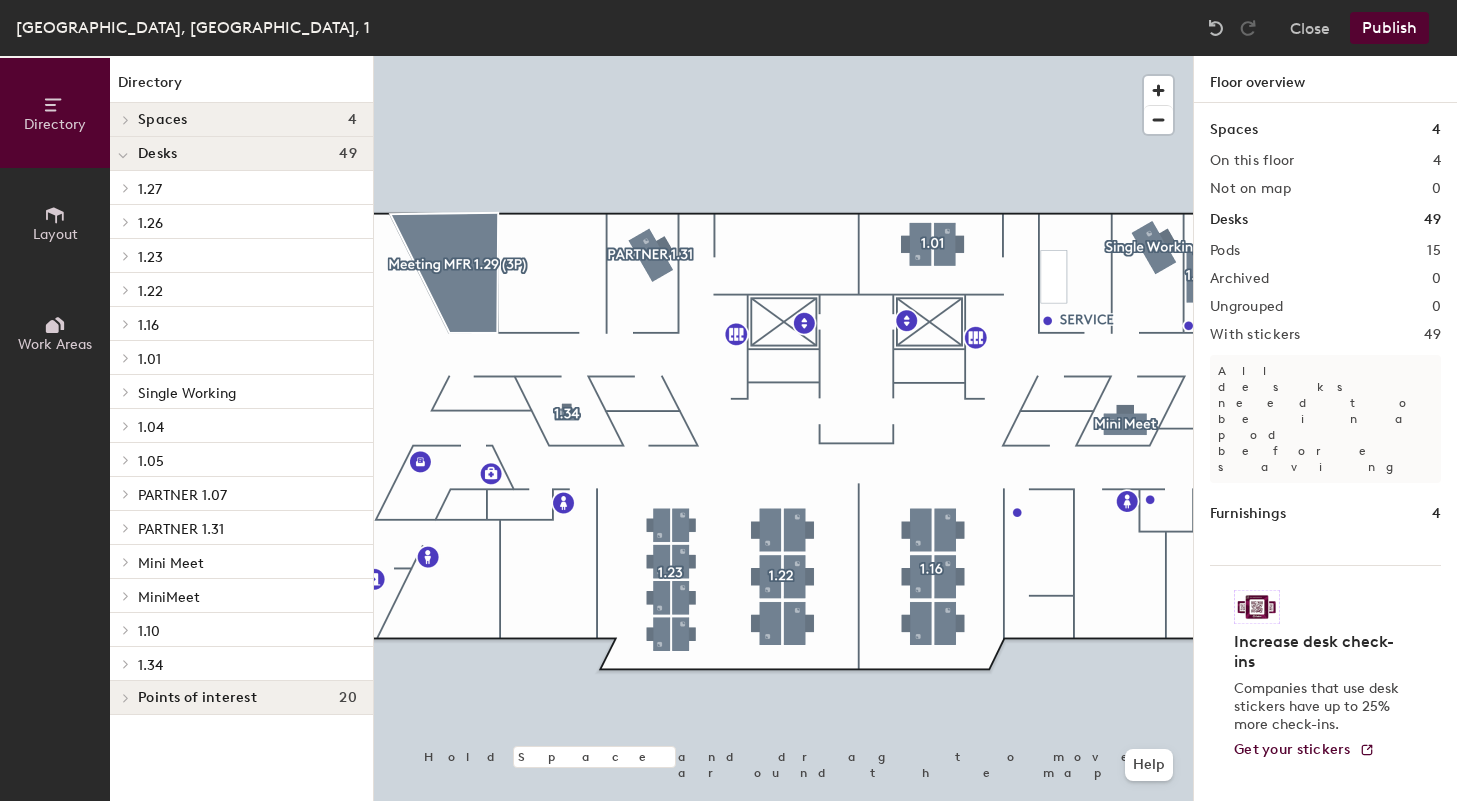 click on "Publish" 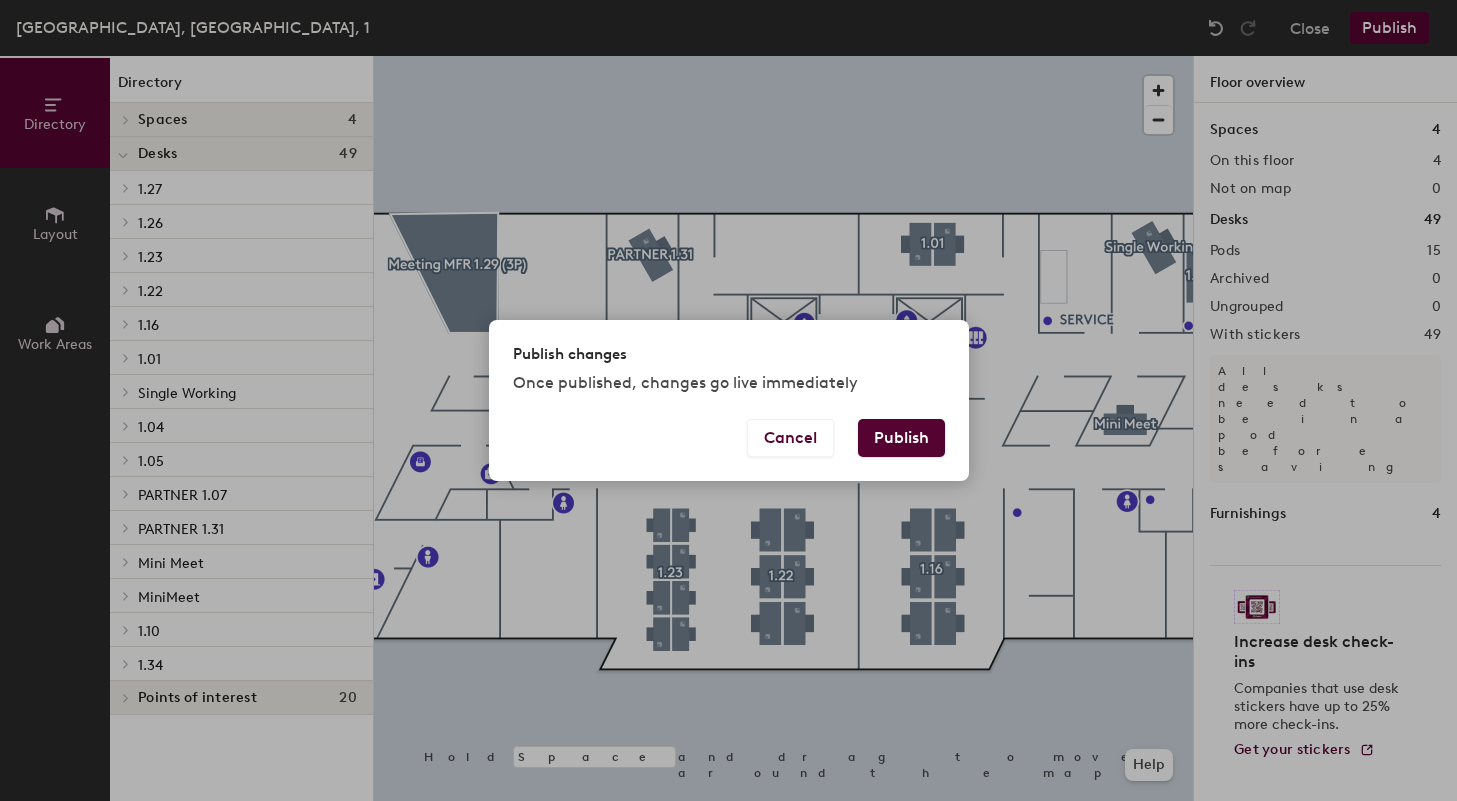 click on "Cancel Publish" at bounding box center (729, 450) 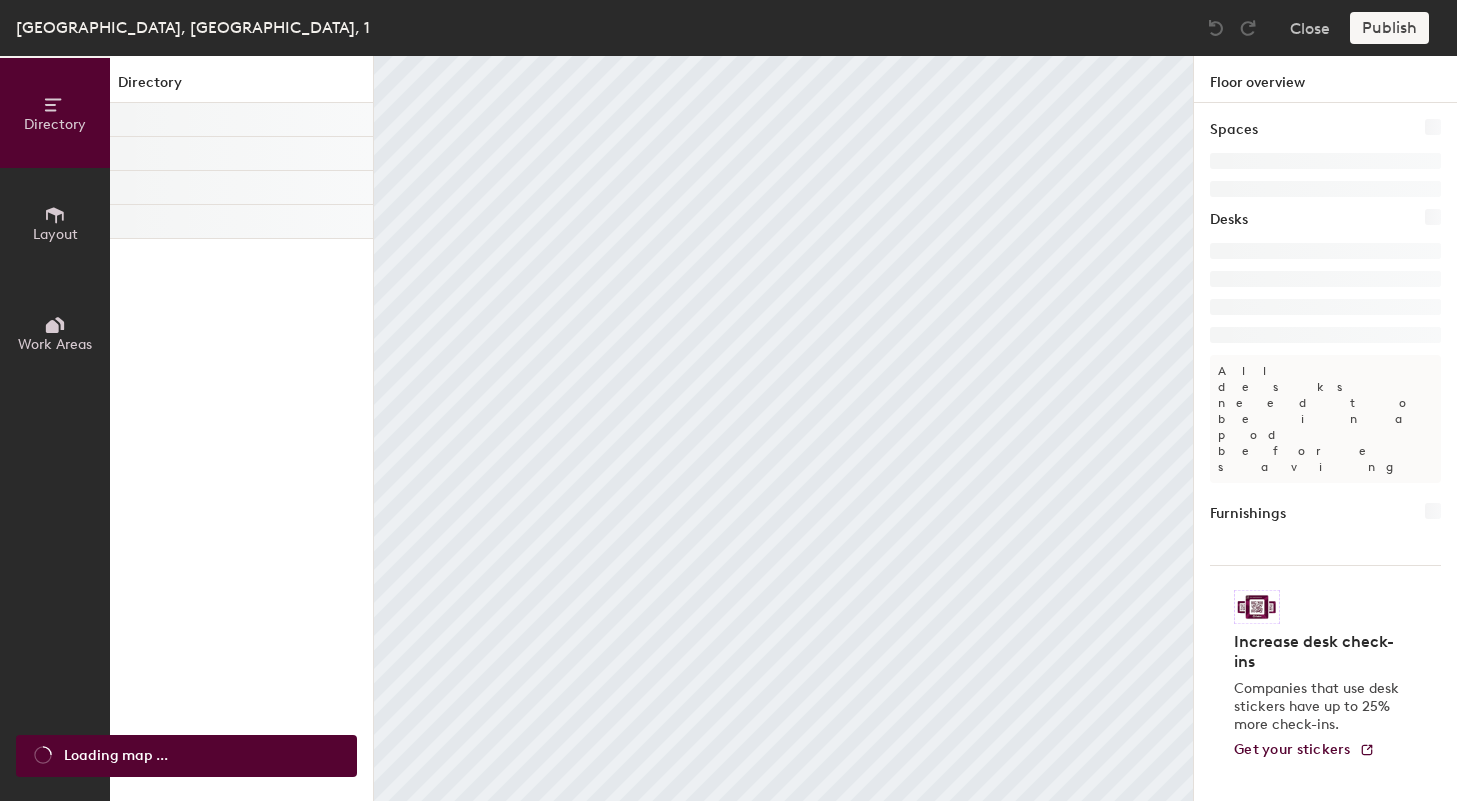 scroll, scrollTop: 0, scrollLeft: 0, axis: both 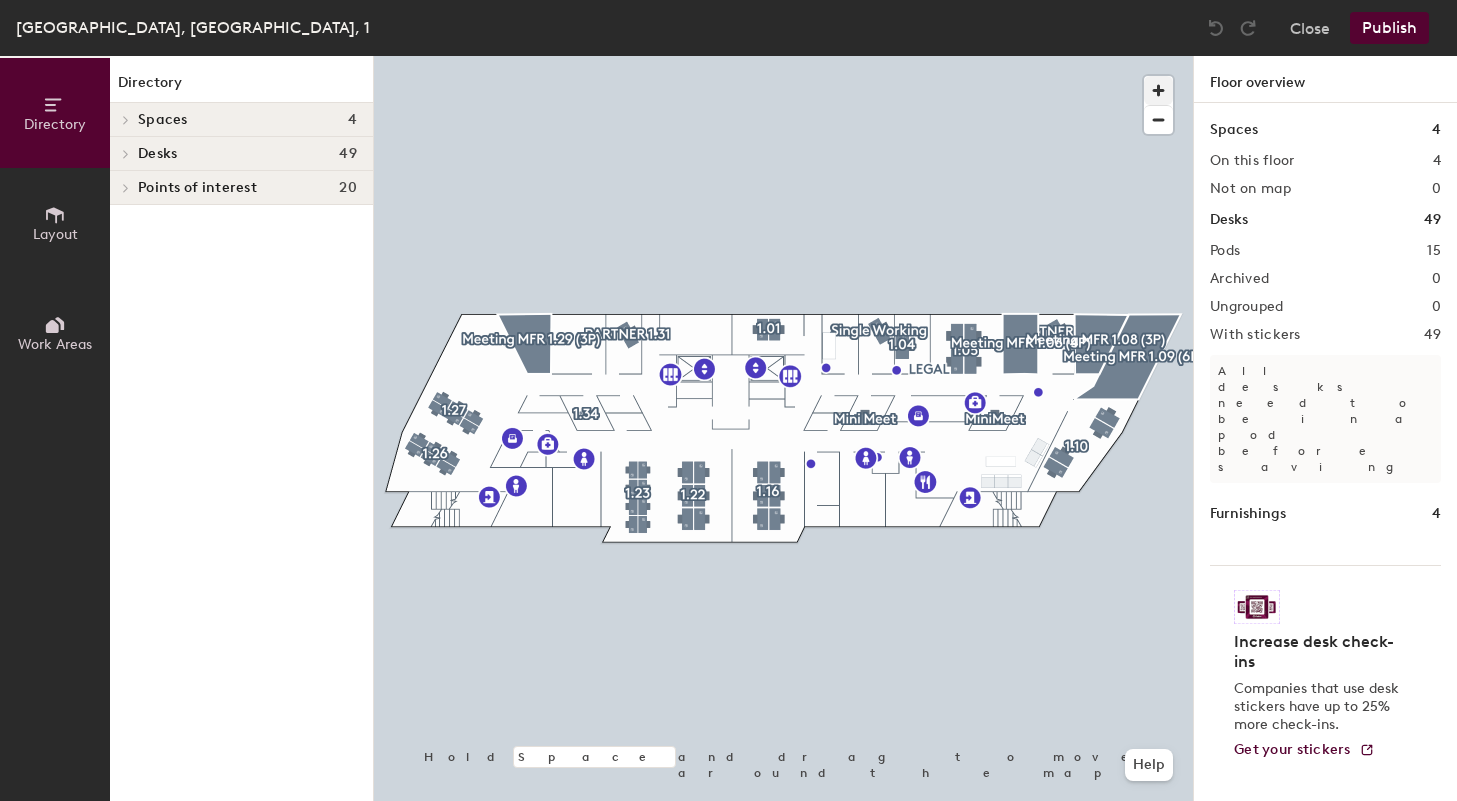 click 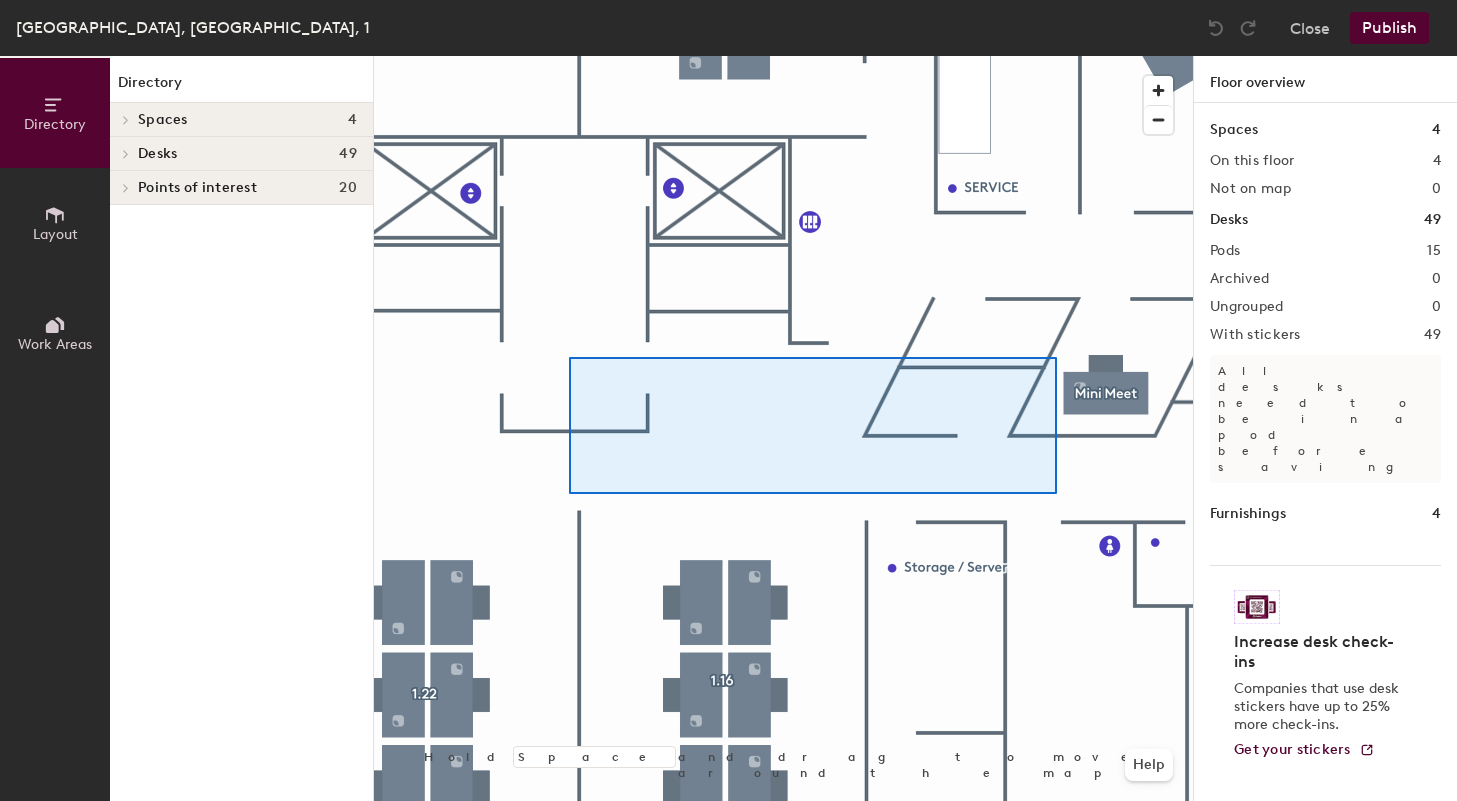 drag, startPoint x: 570, startPoint y: 357, endPoint x: 1048, endPoint y: 486, distance: 495.101 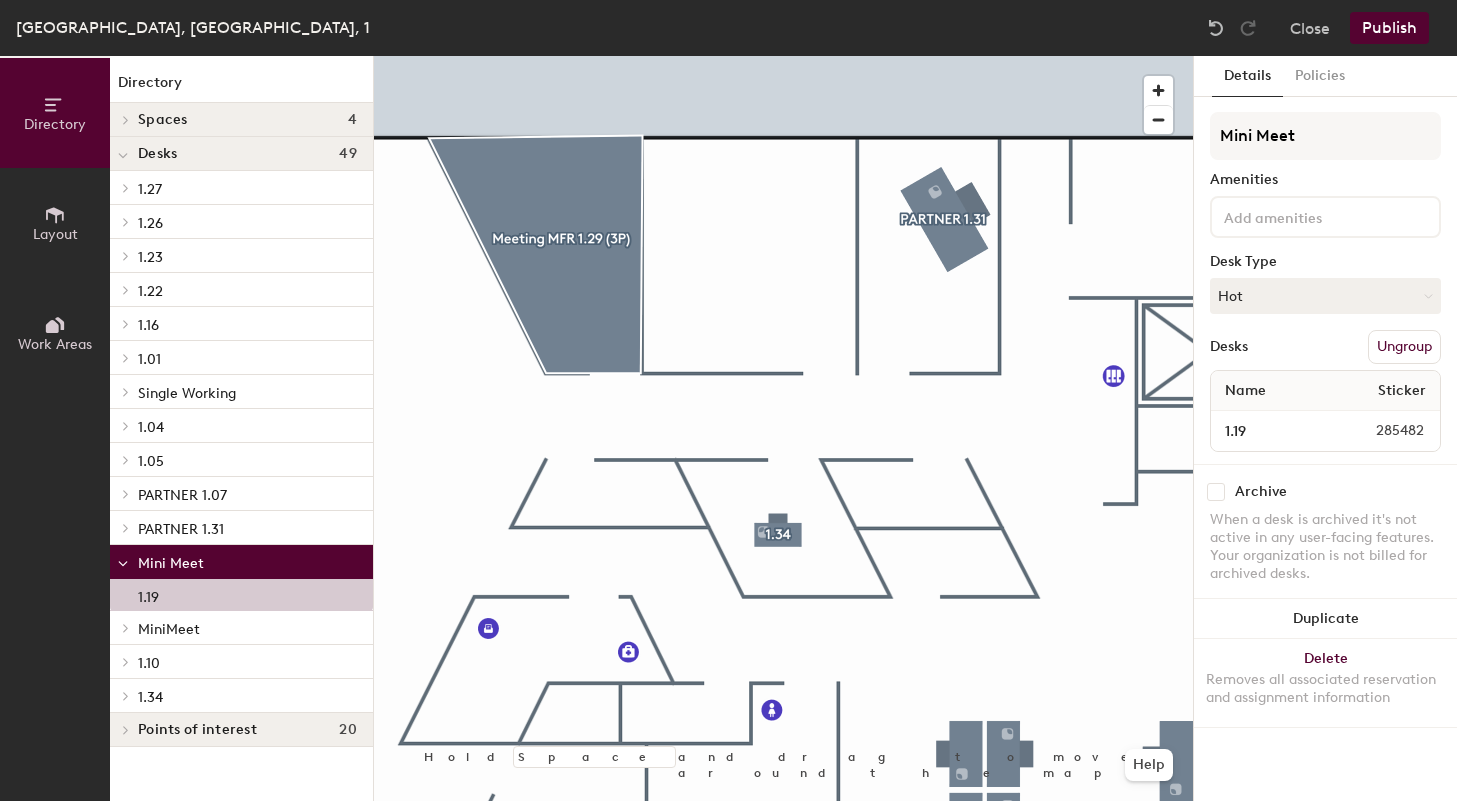 click on "Layout" 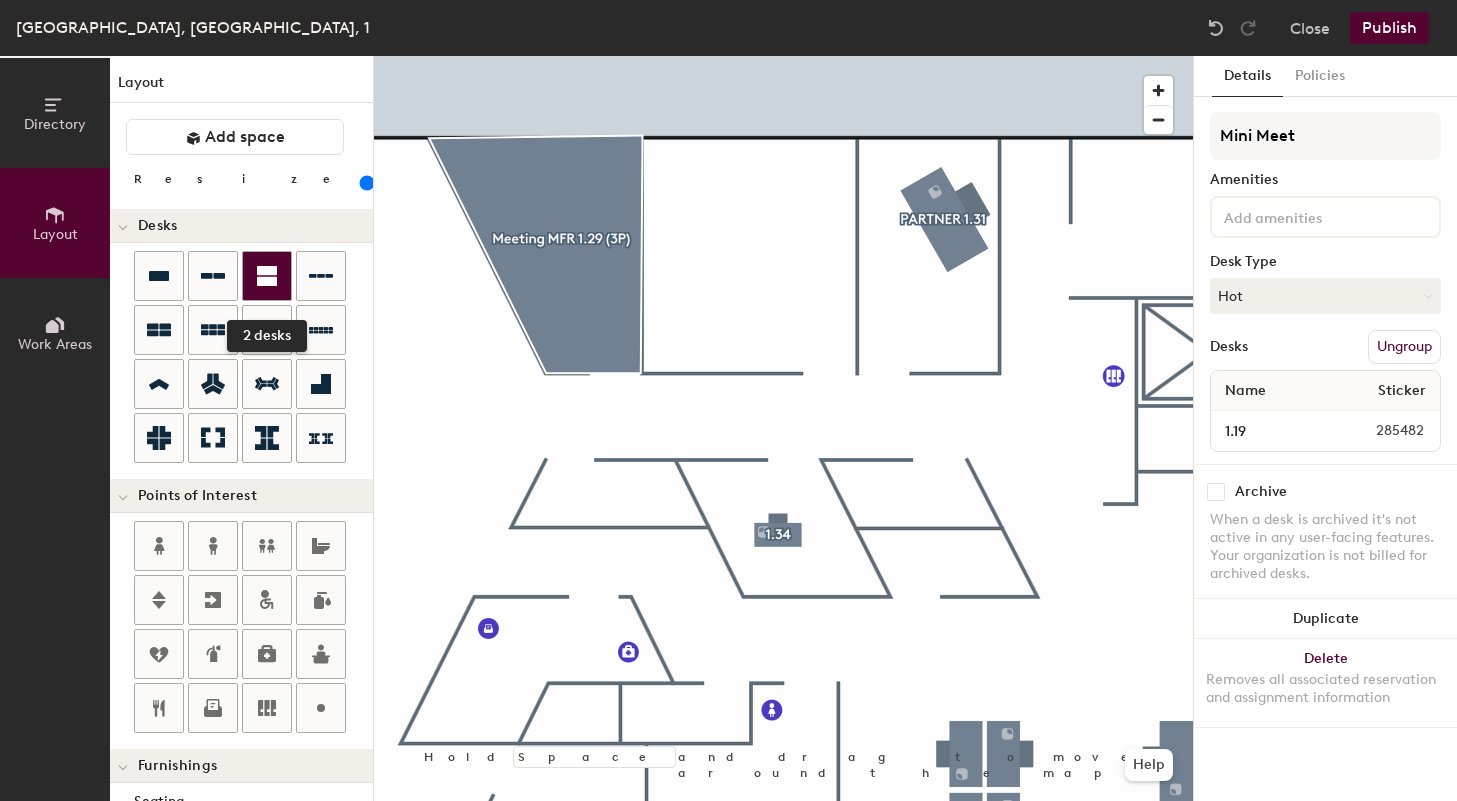 click 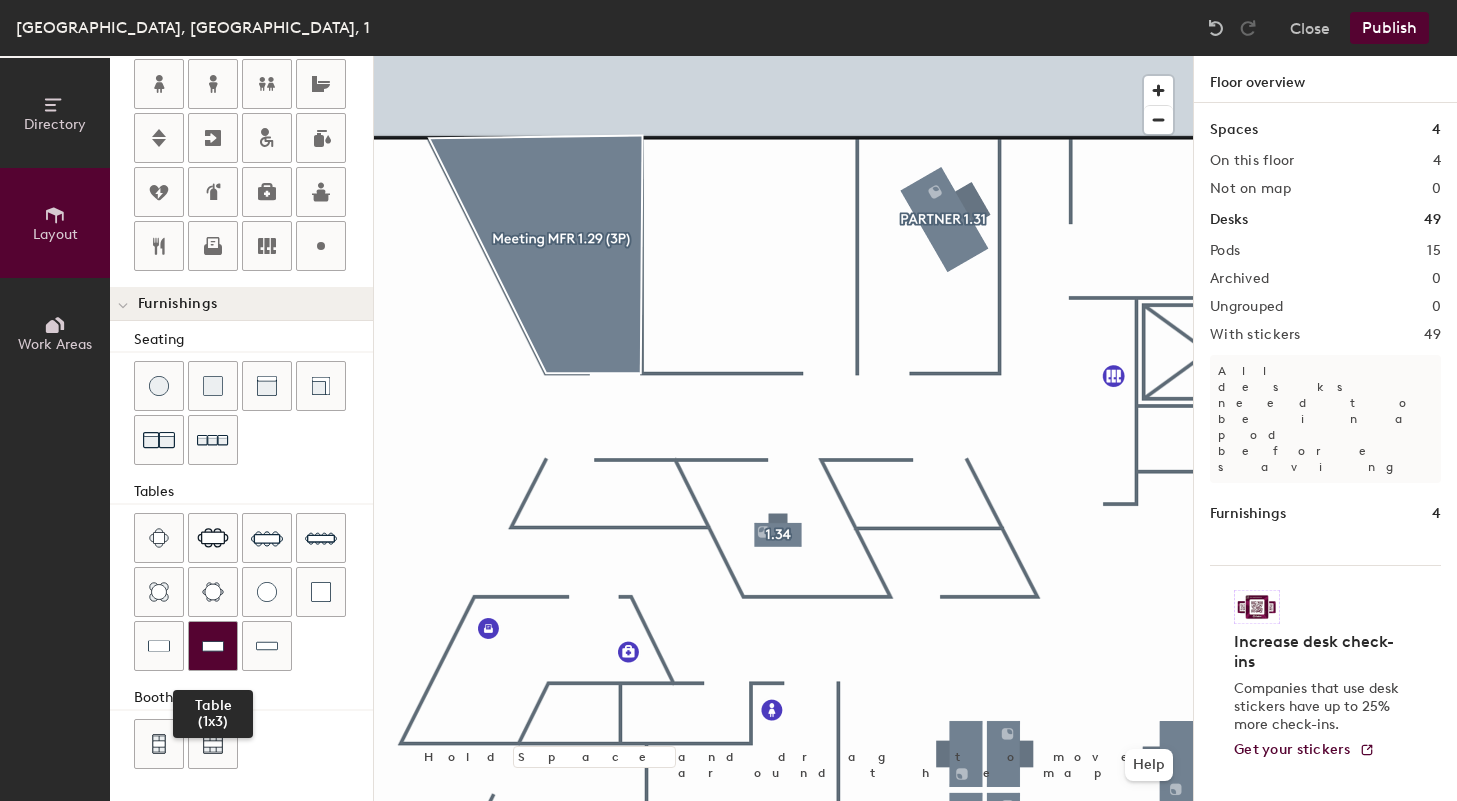 scroll, scrollTop: 462, scrollLeft: 0, axis: vertical 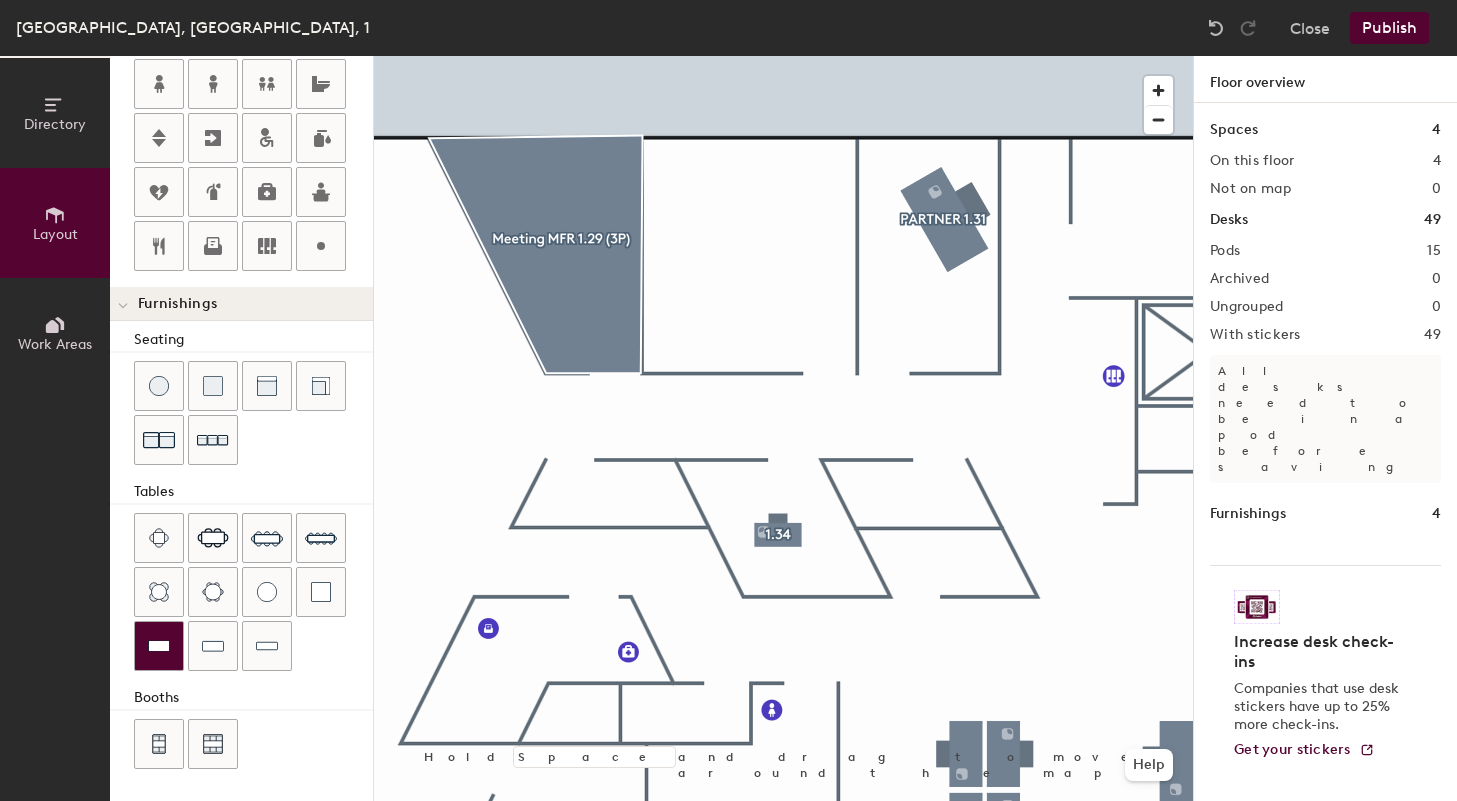 click 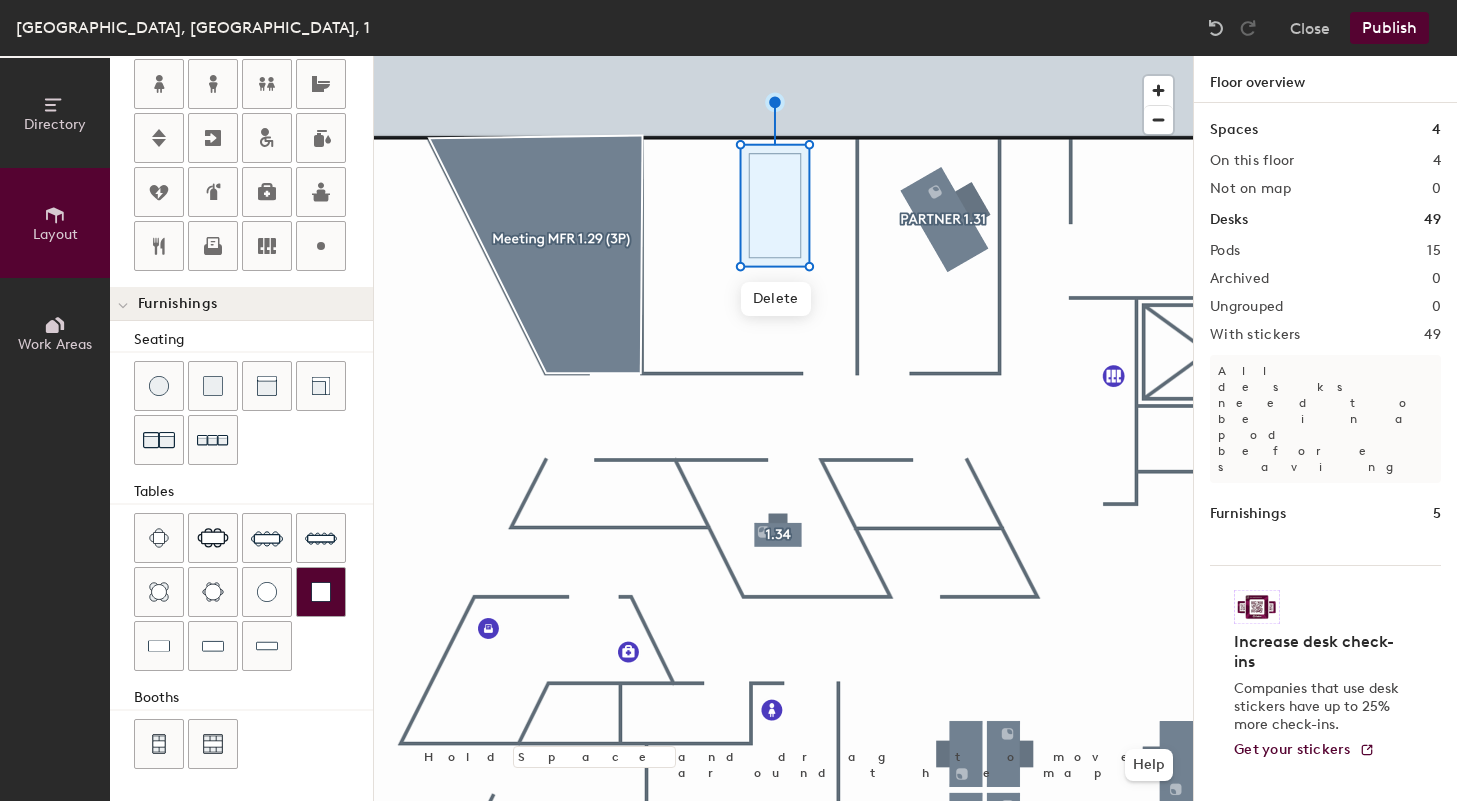click 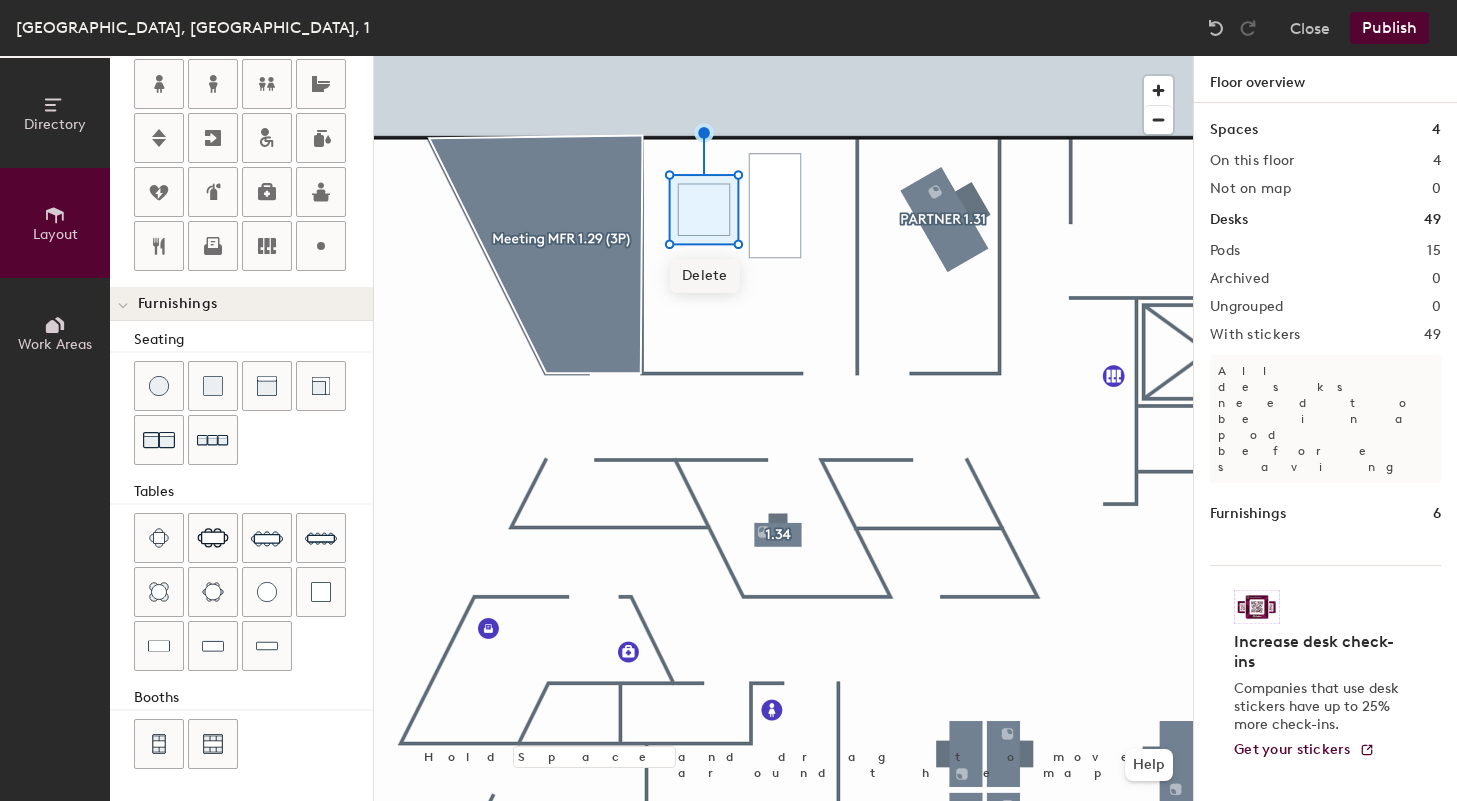 click on "Delete" 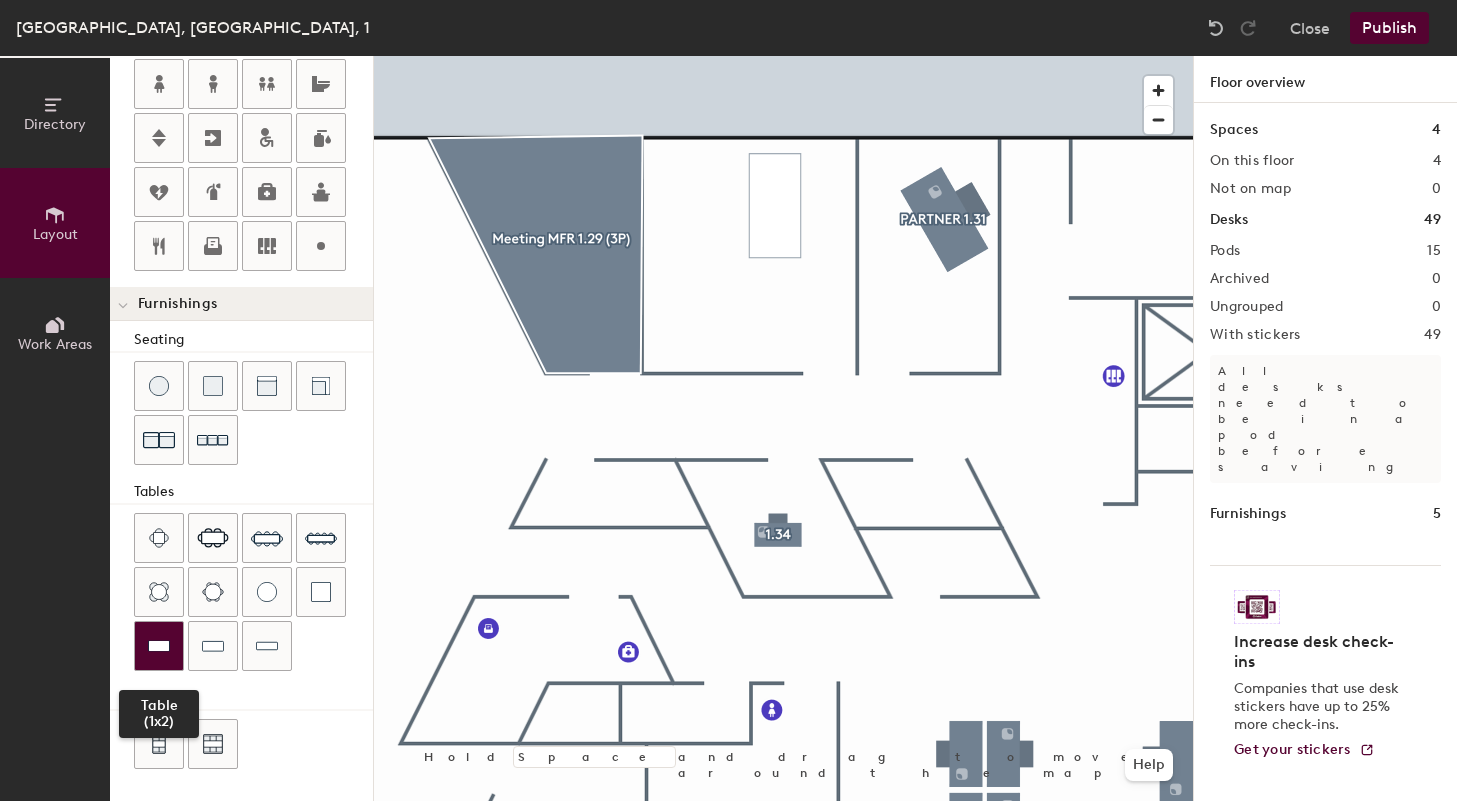 click 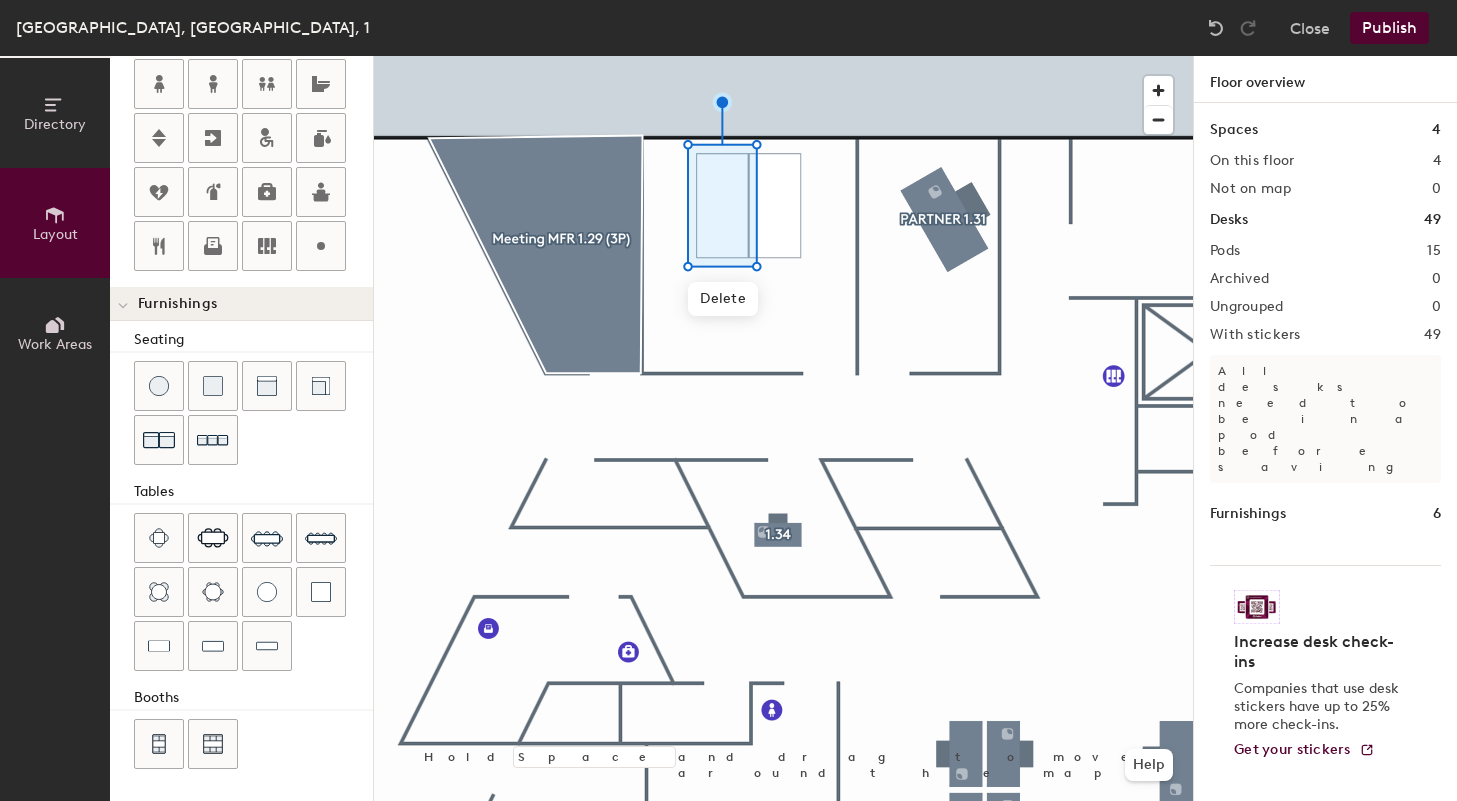 click 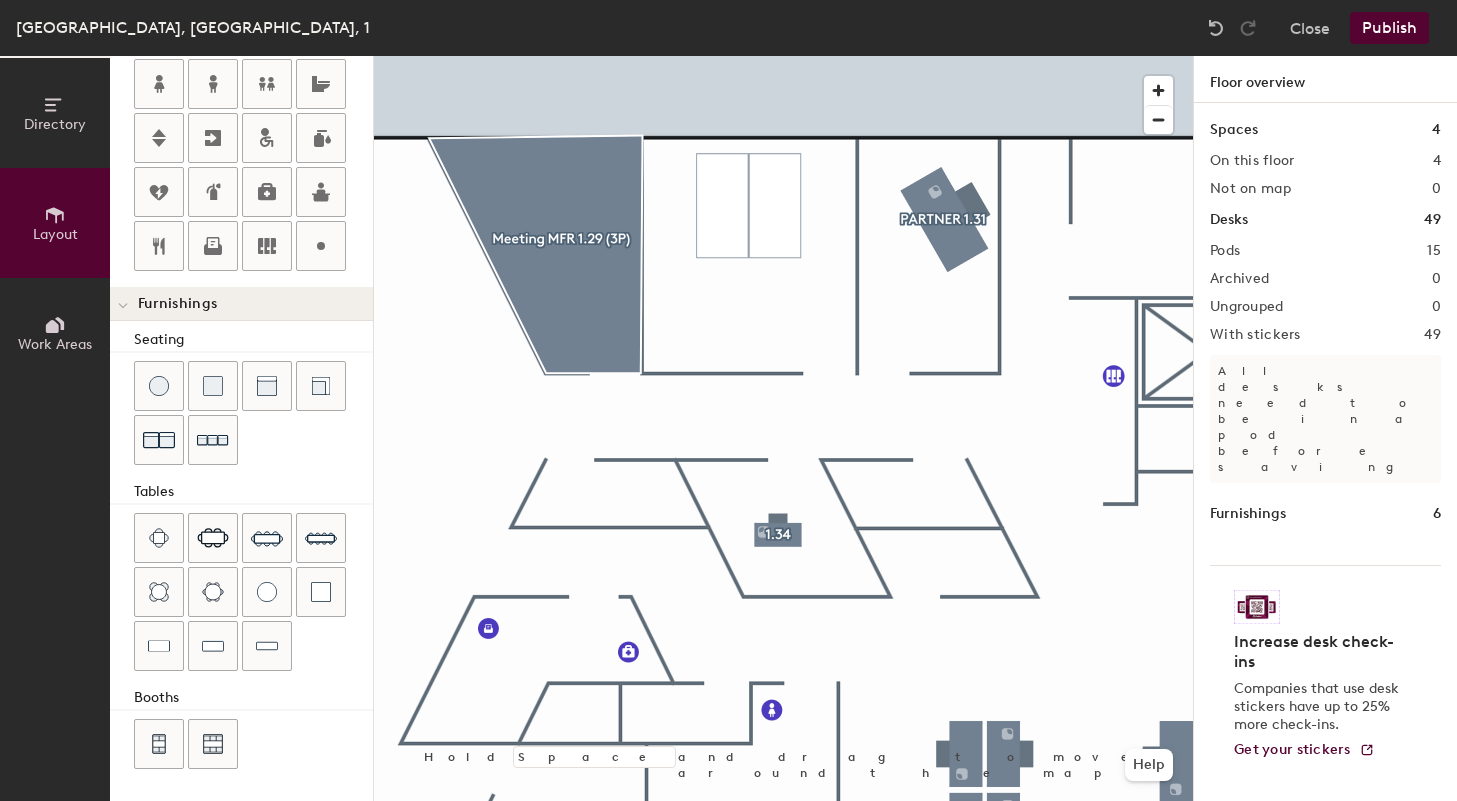 click on "Publish" 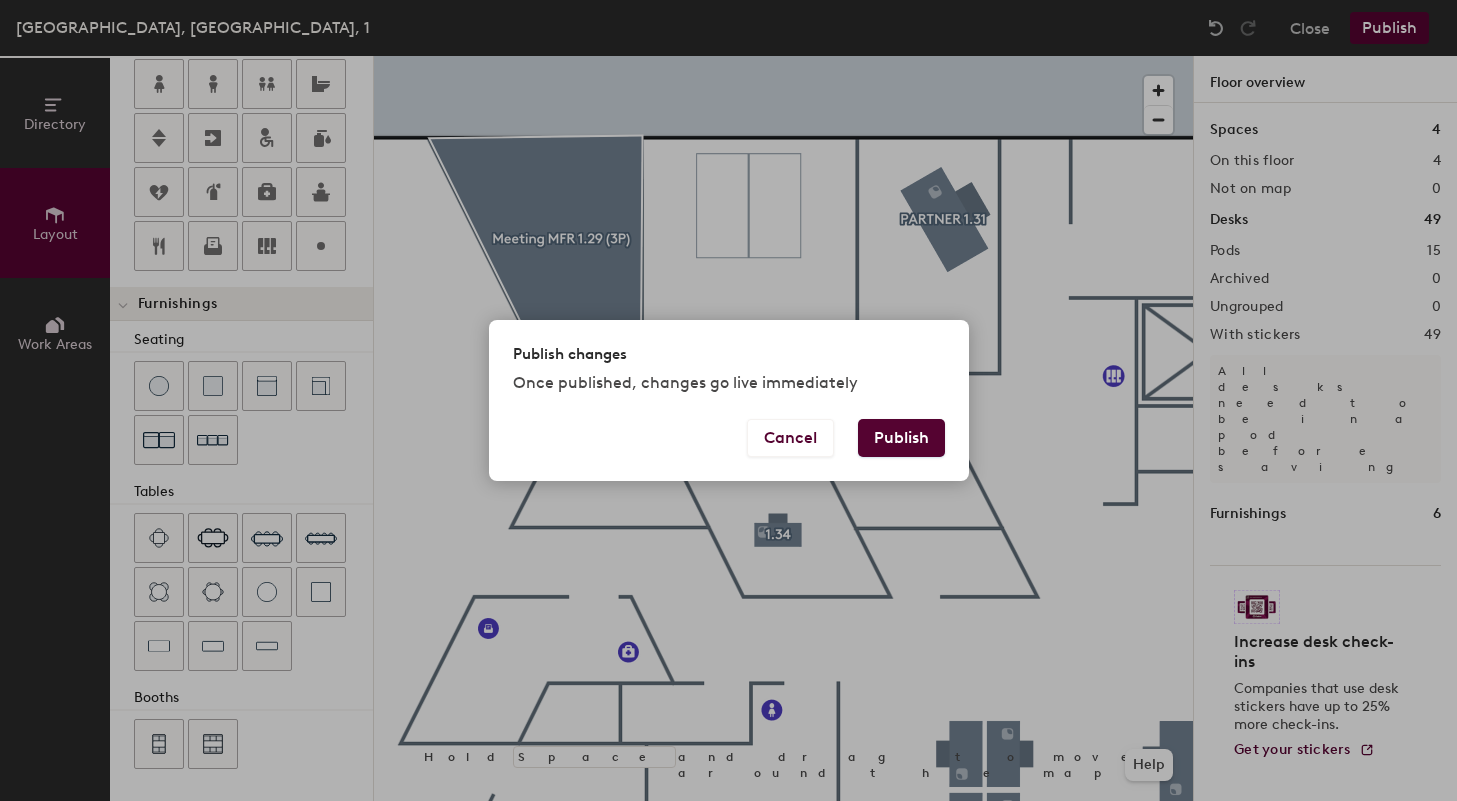 click on "Publish" at bounding box center (901, 438) 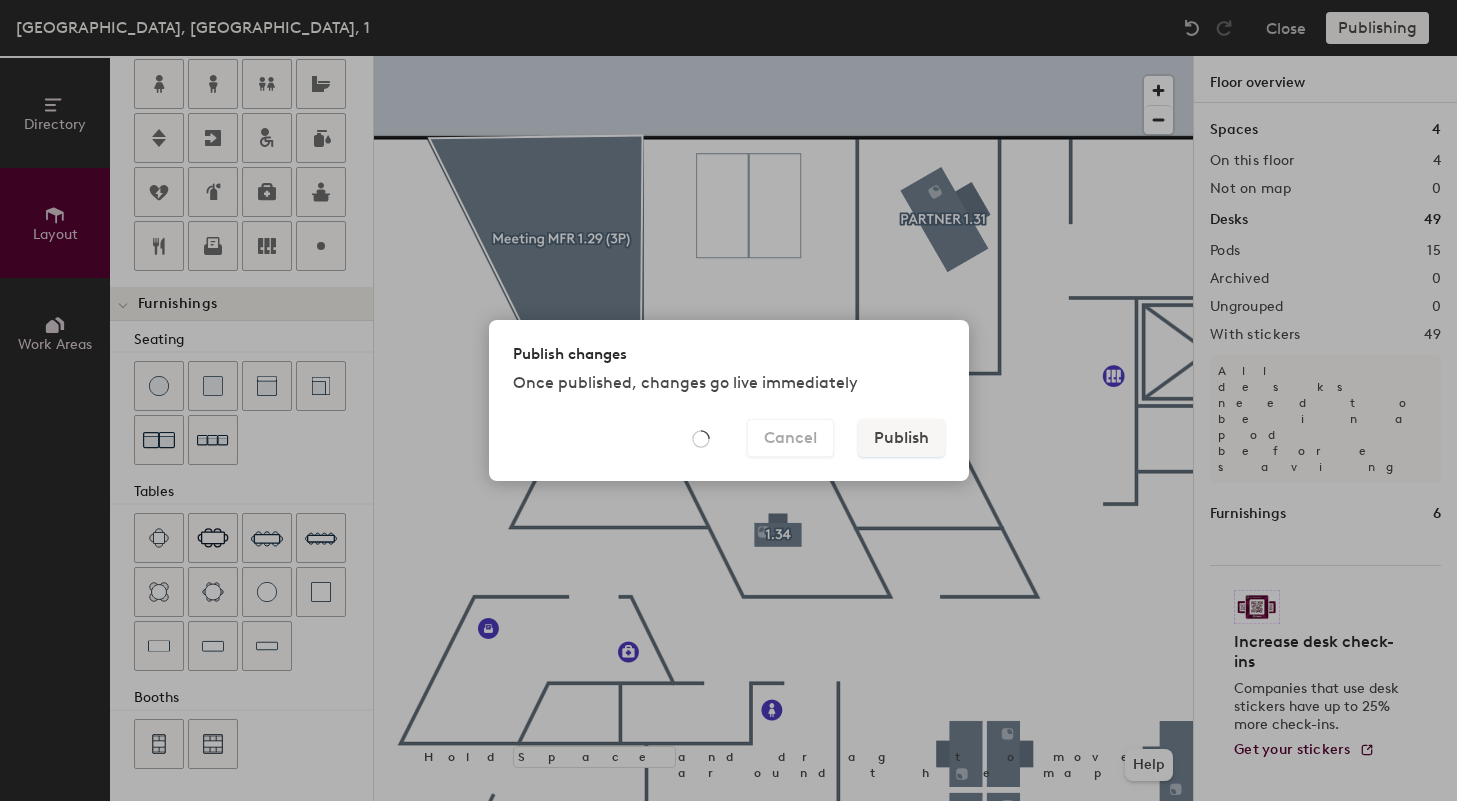 type on "20" 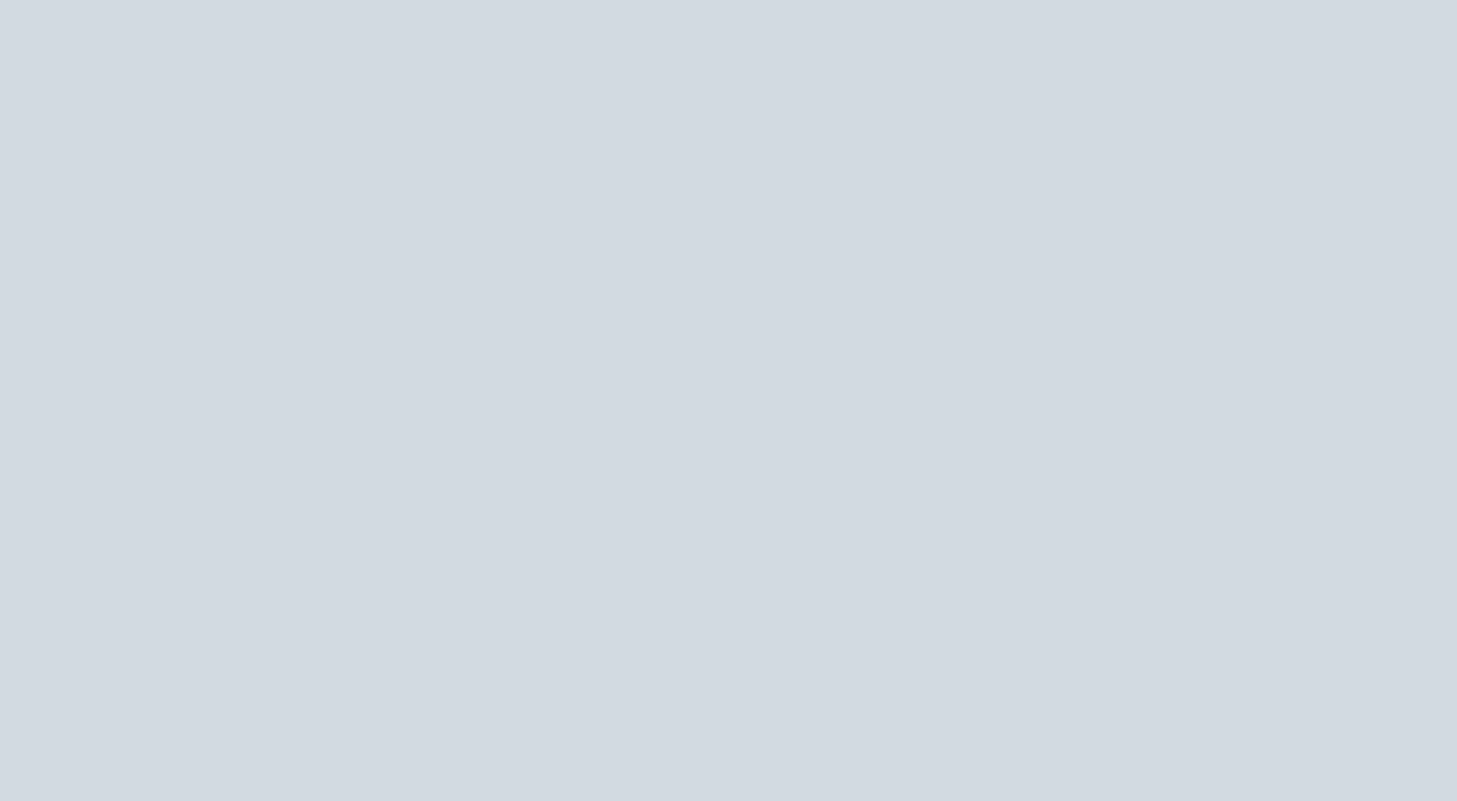 scroll, scrollTop: 0, scrollLeft: 0, axis: both 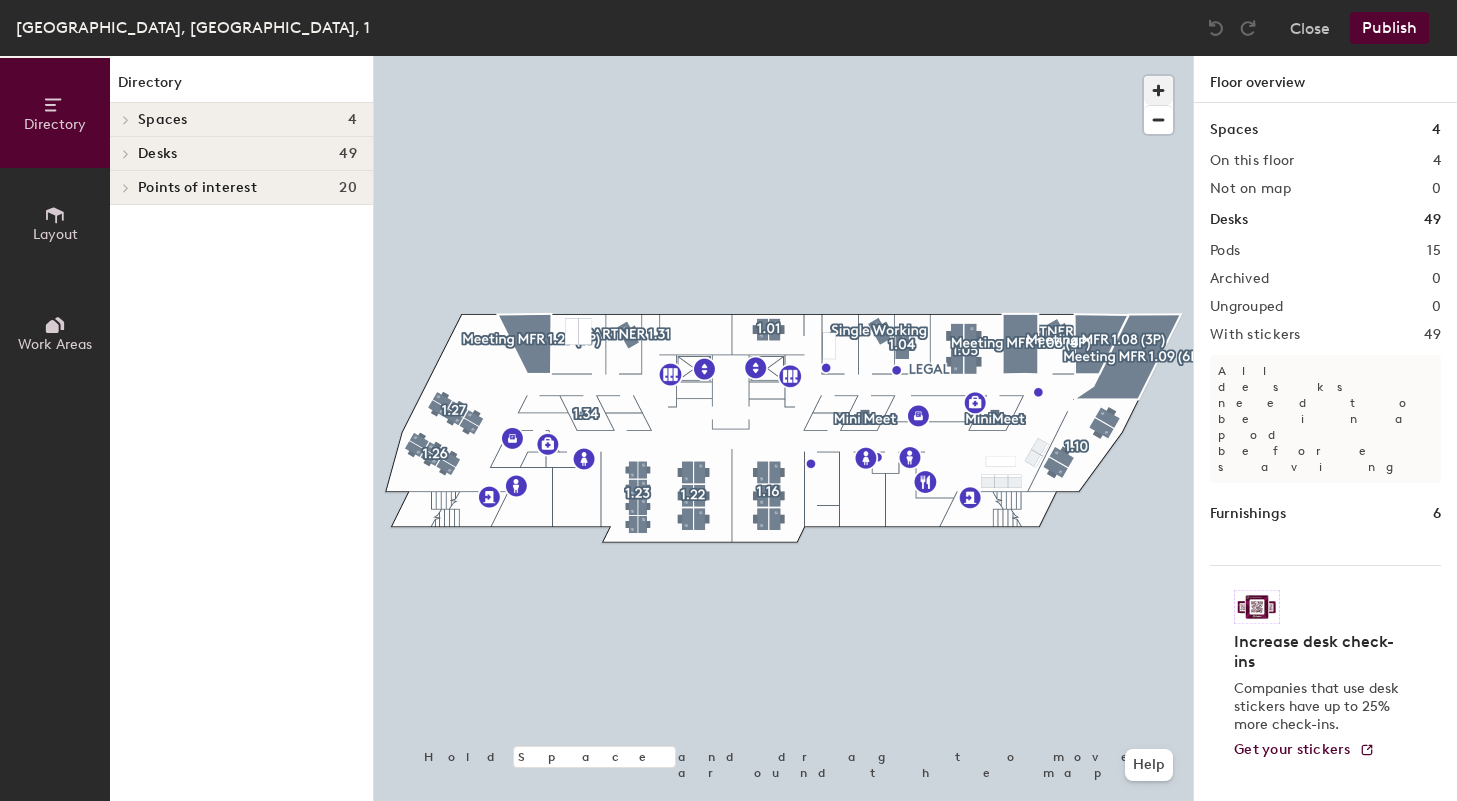 click 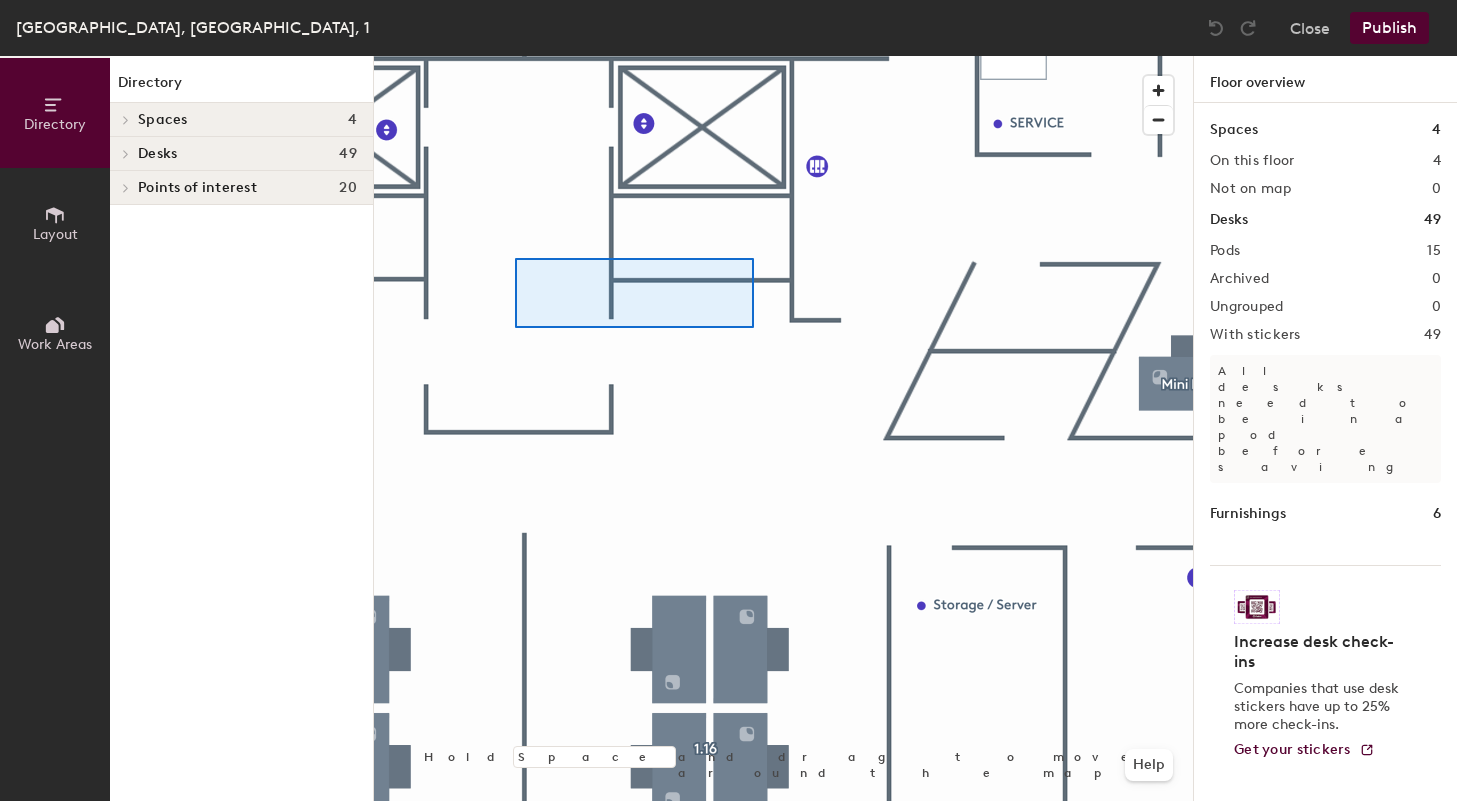 click 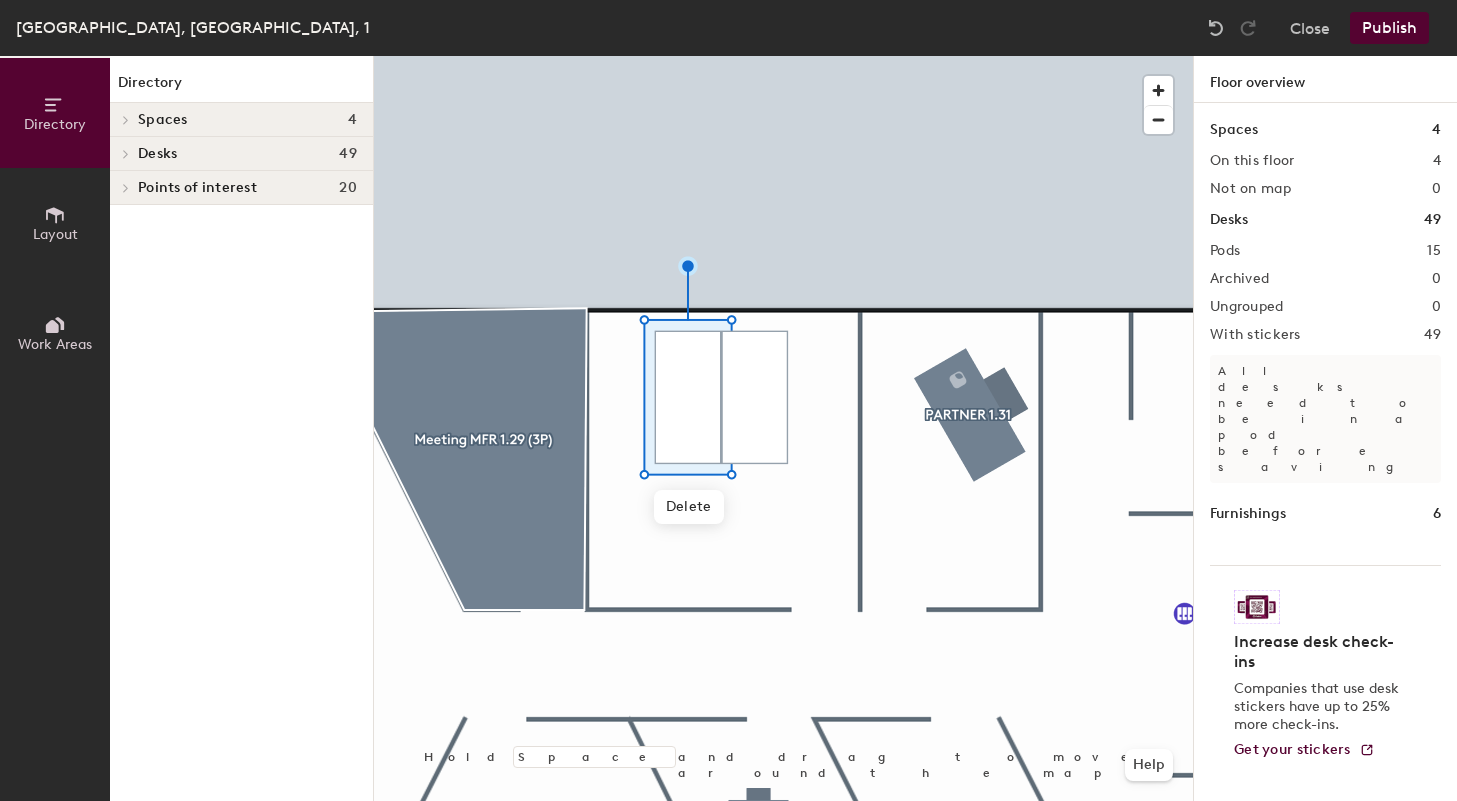 click 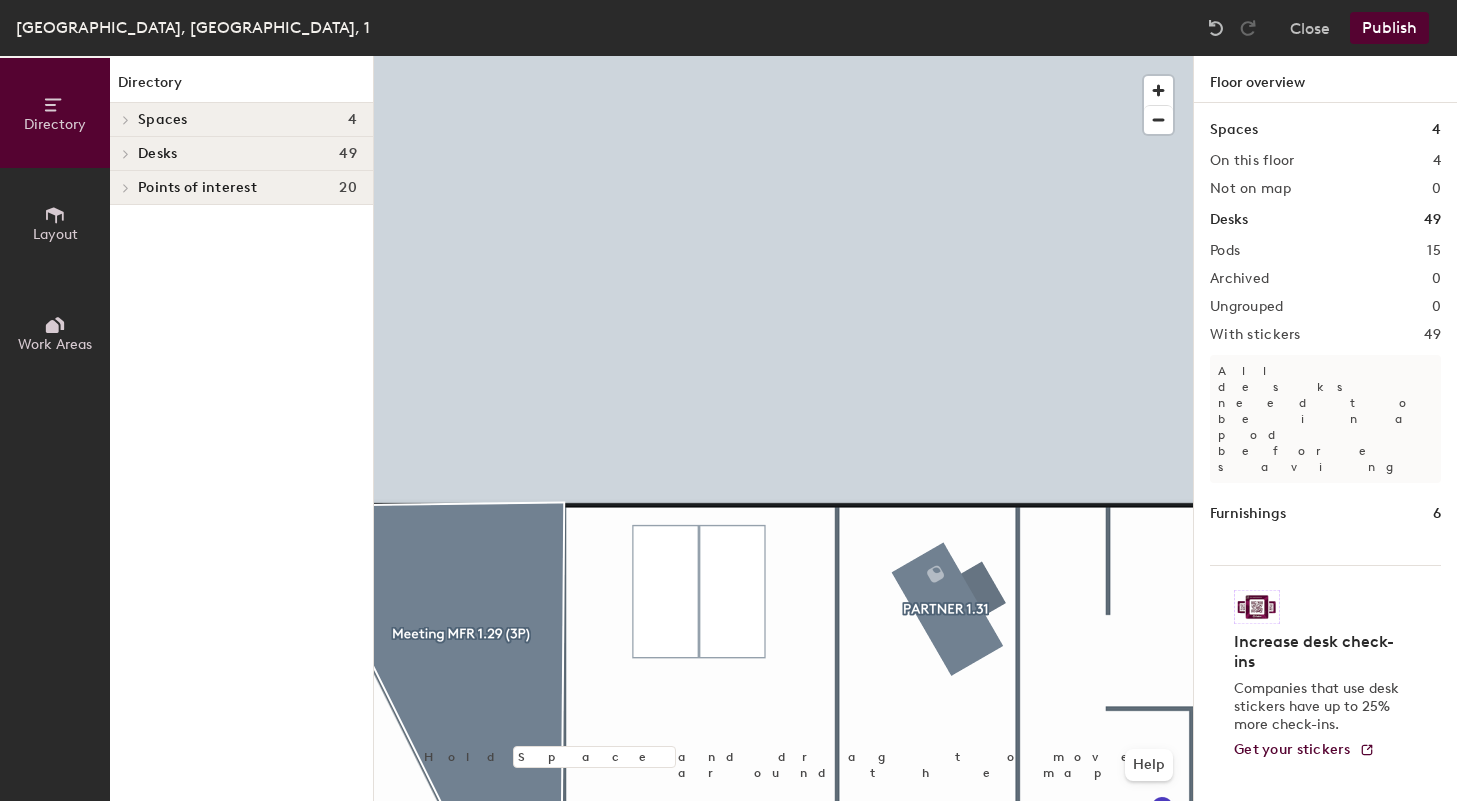 click on "Publish" 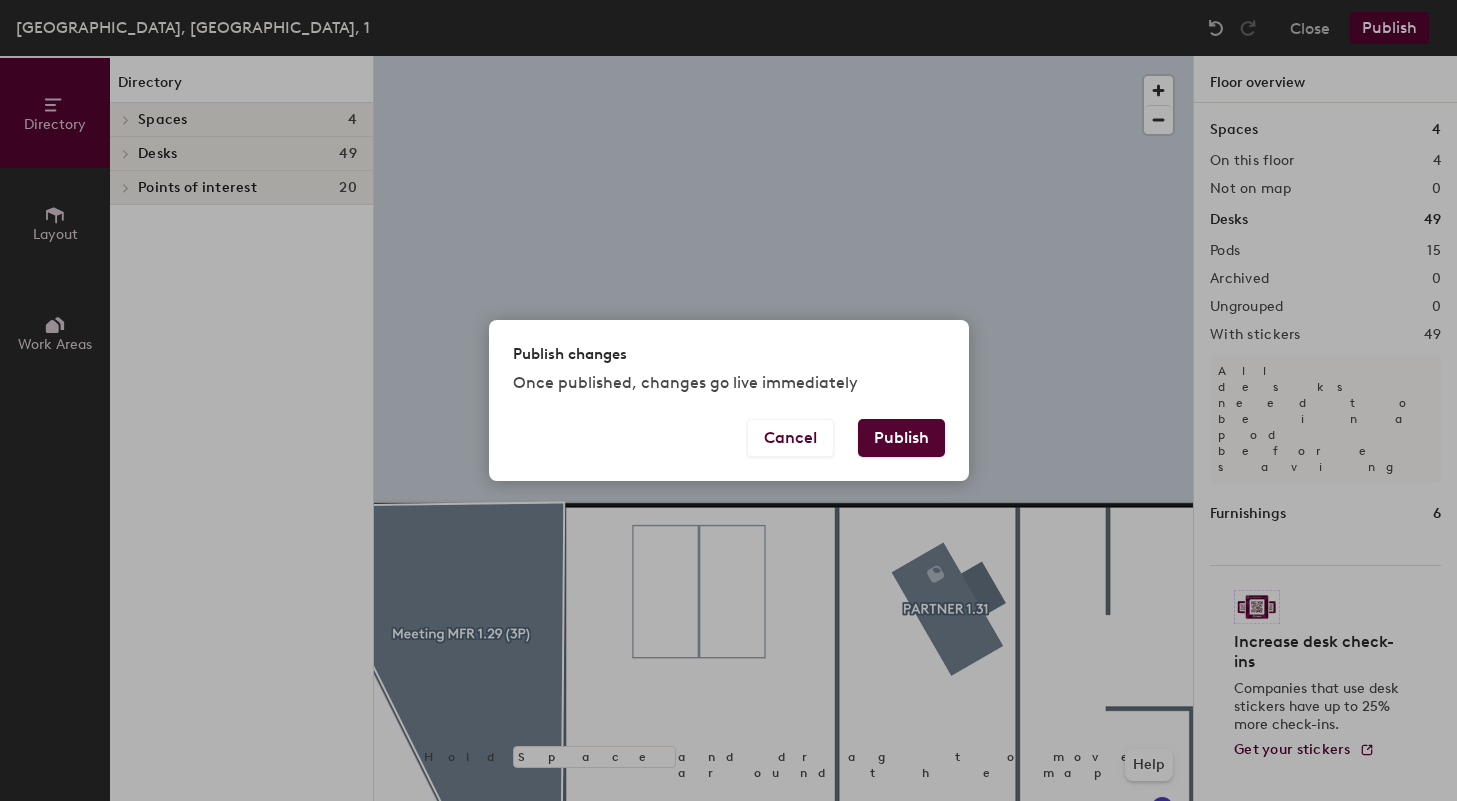 click on "Publish" at bounding box center (901, 438) 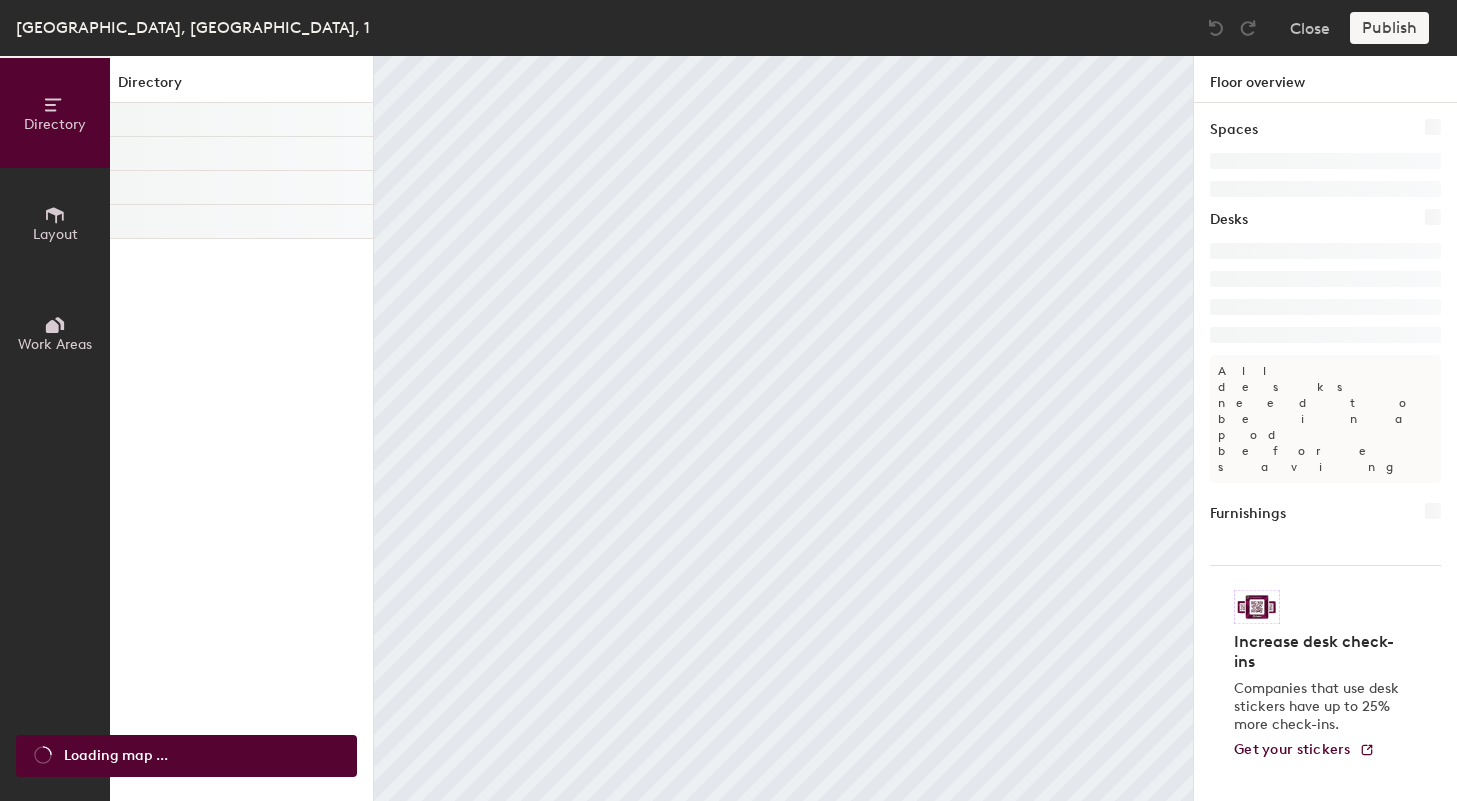 scroll, scrollTop: 0, scrollLeft: 0, axis: both 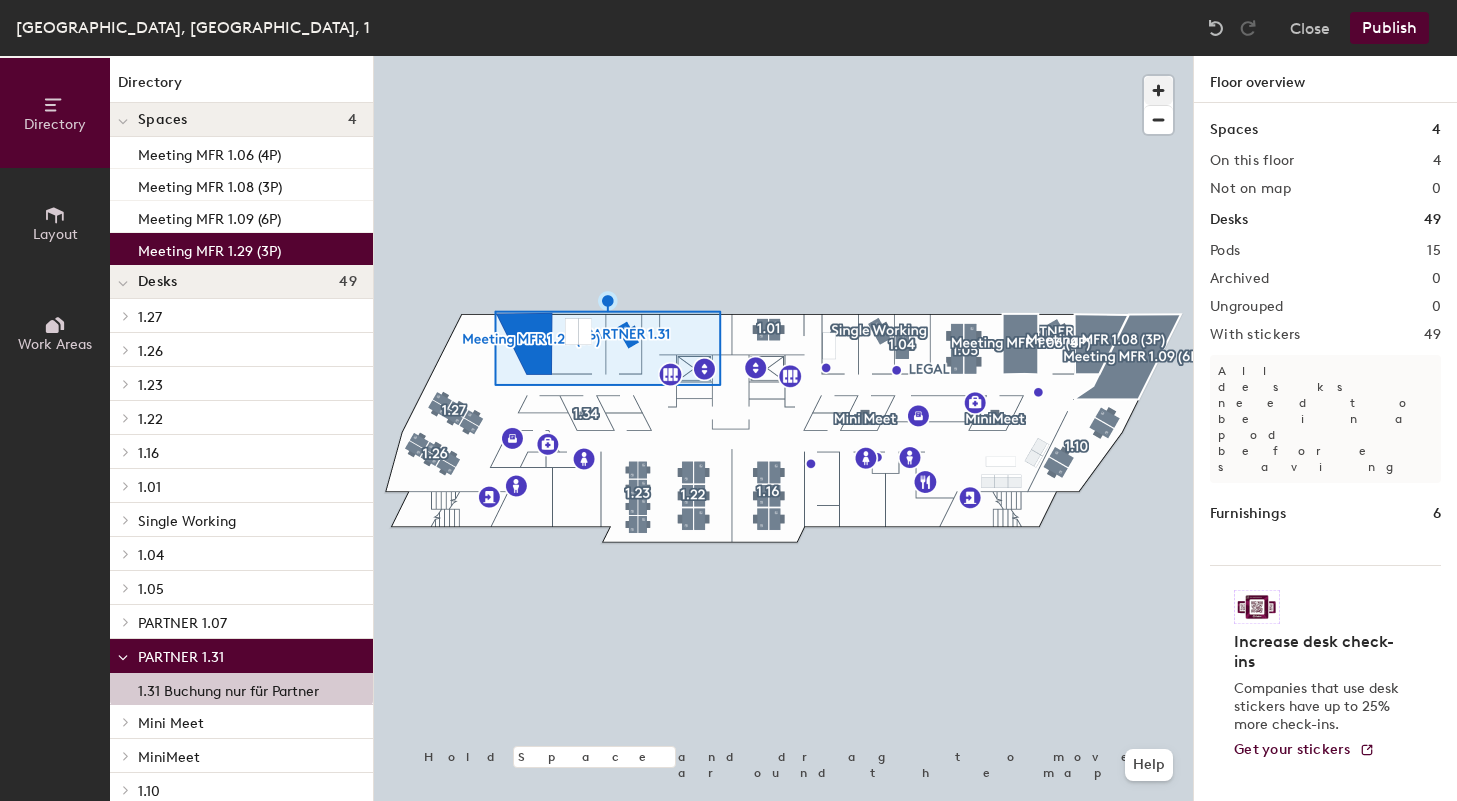 click 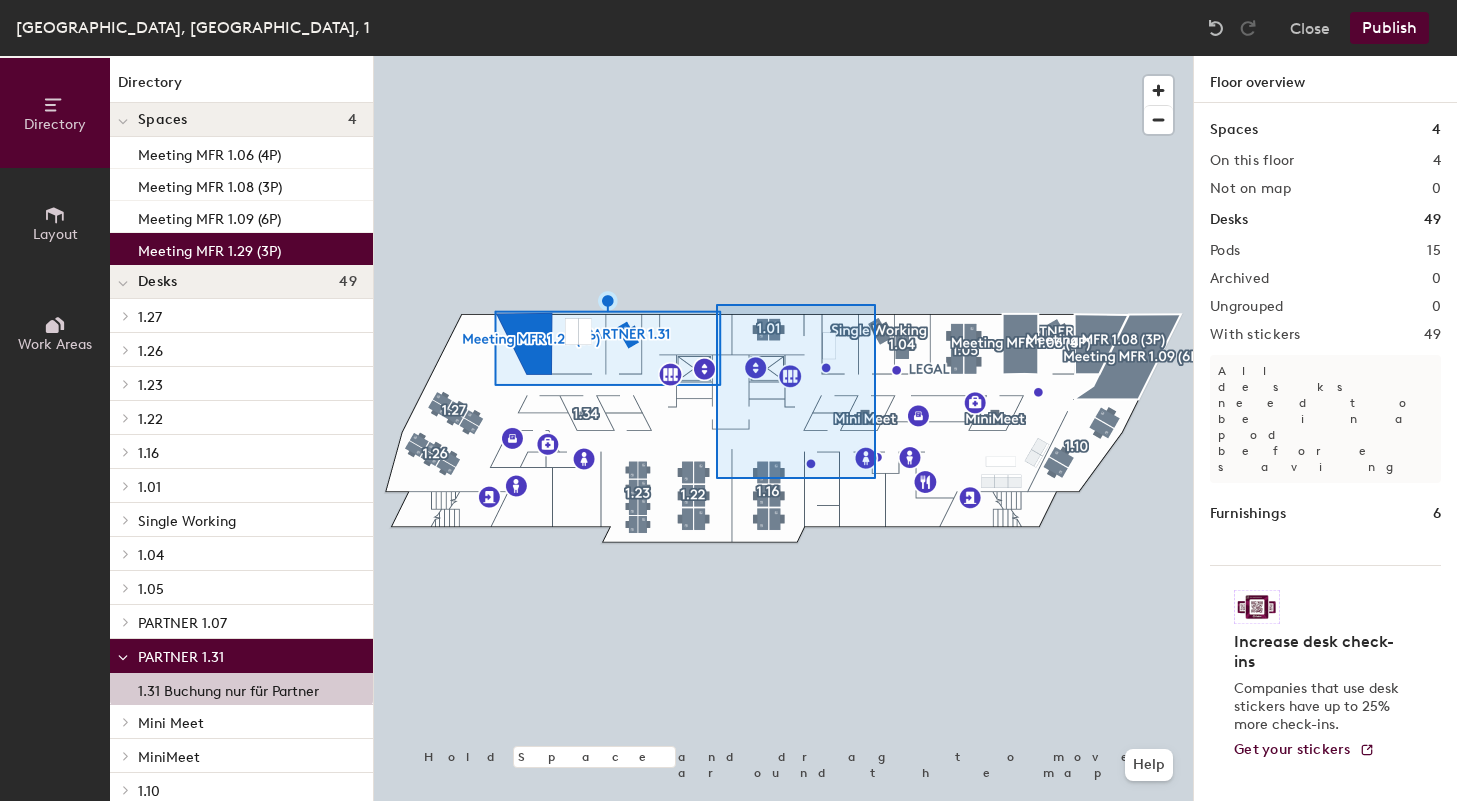 click 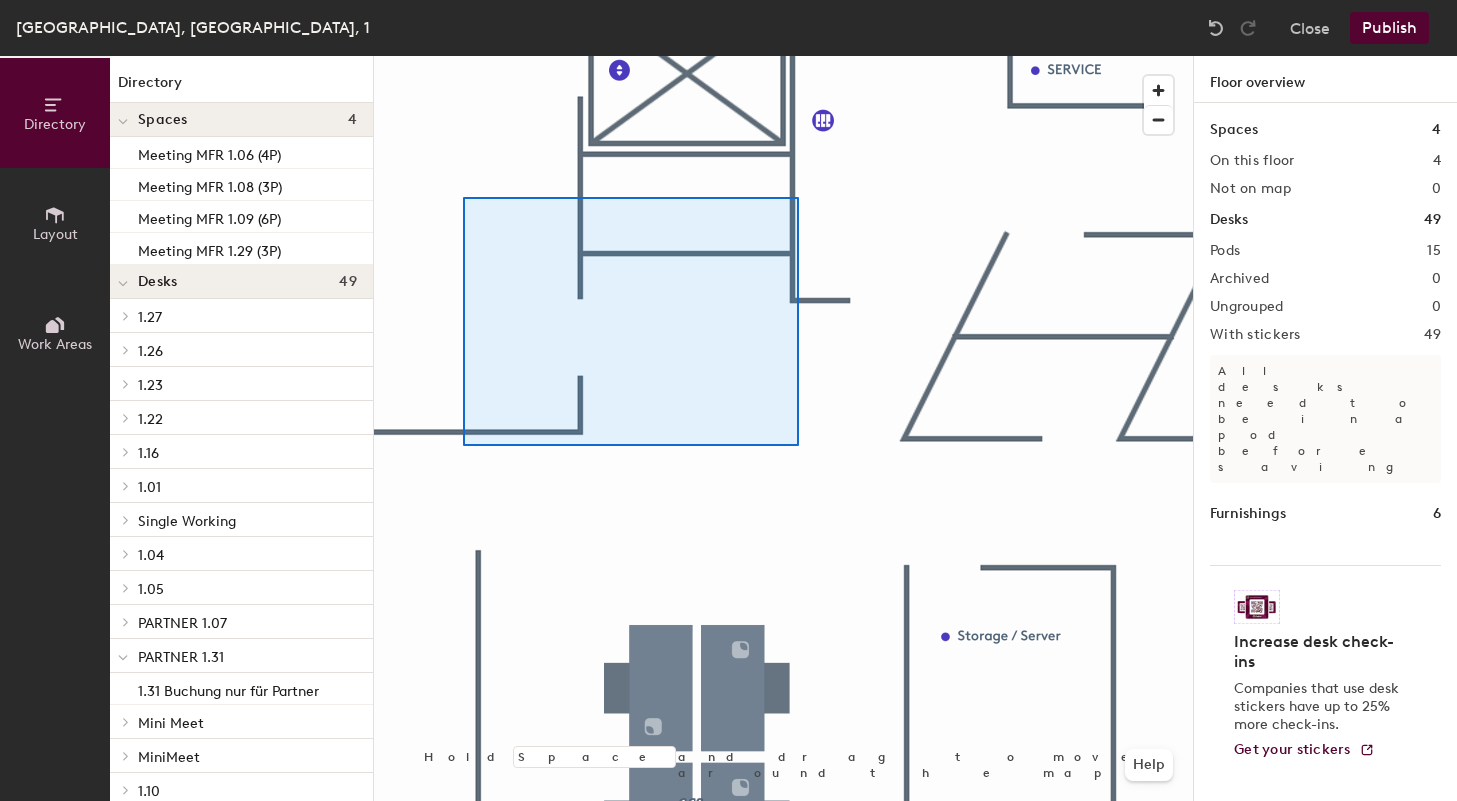 click 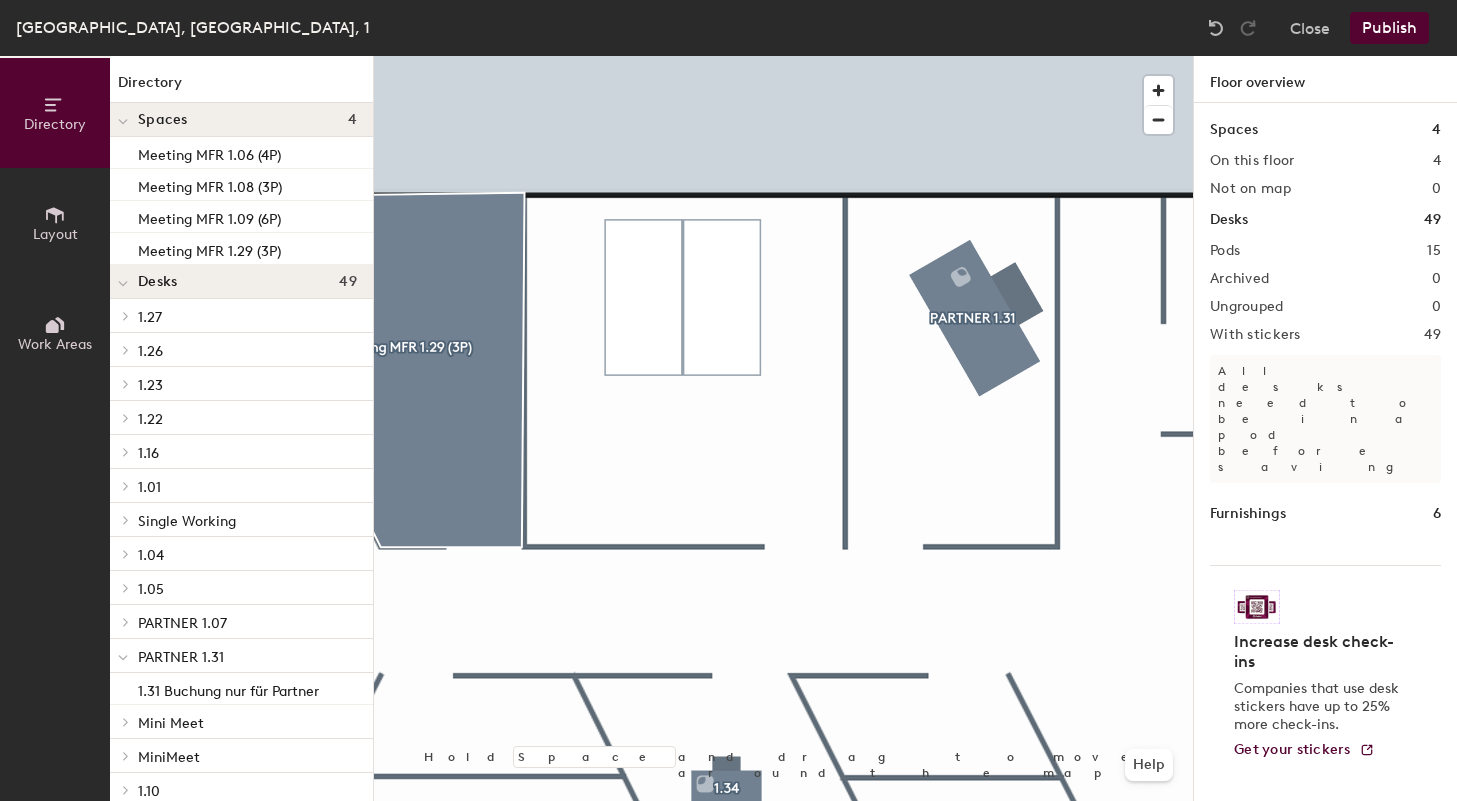 click 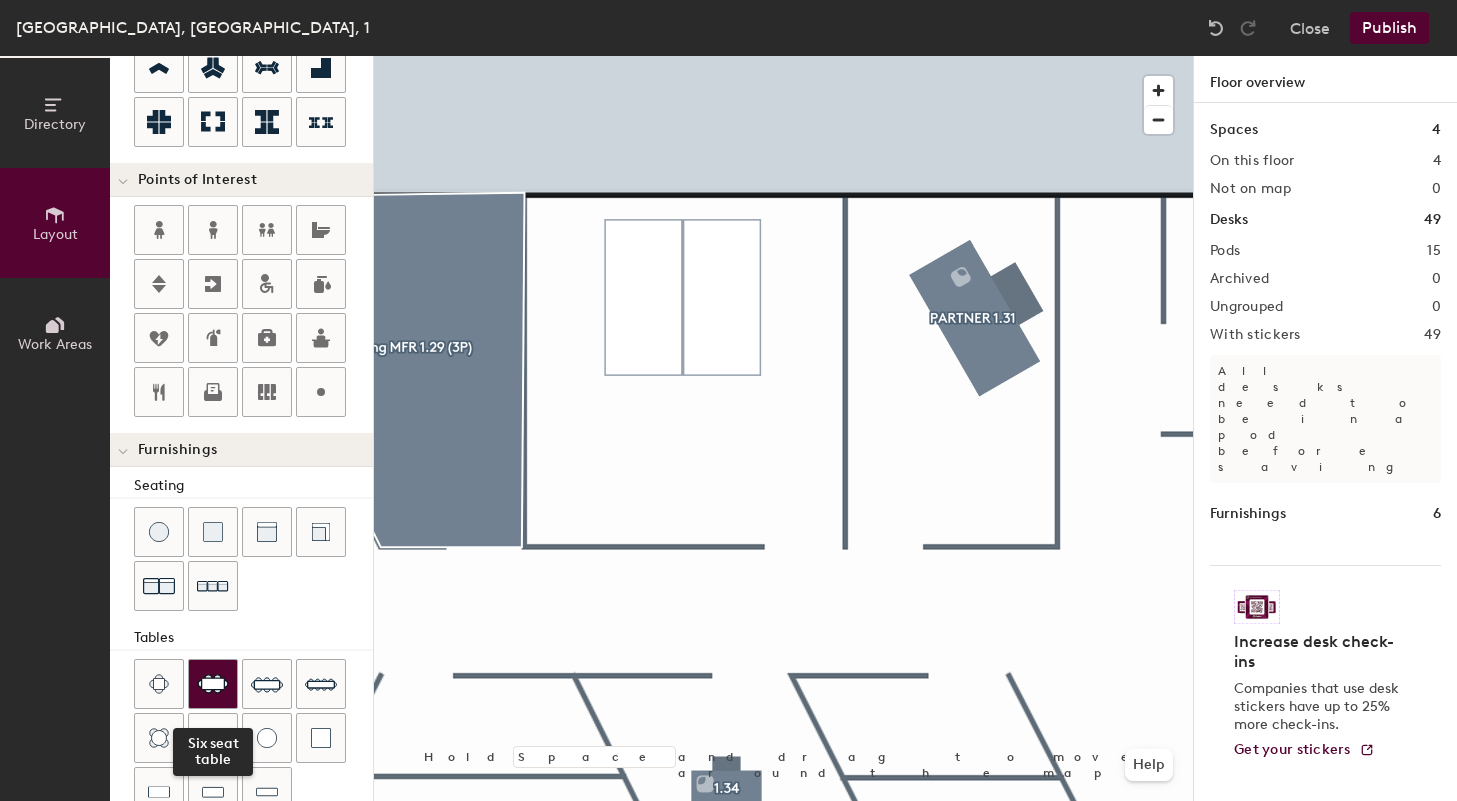 scroll, scrollTop: 298, scrollLeft: 0, axis: vertical 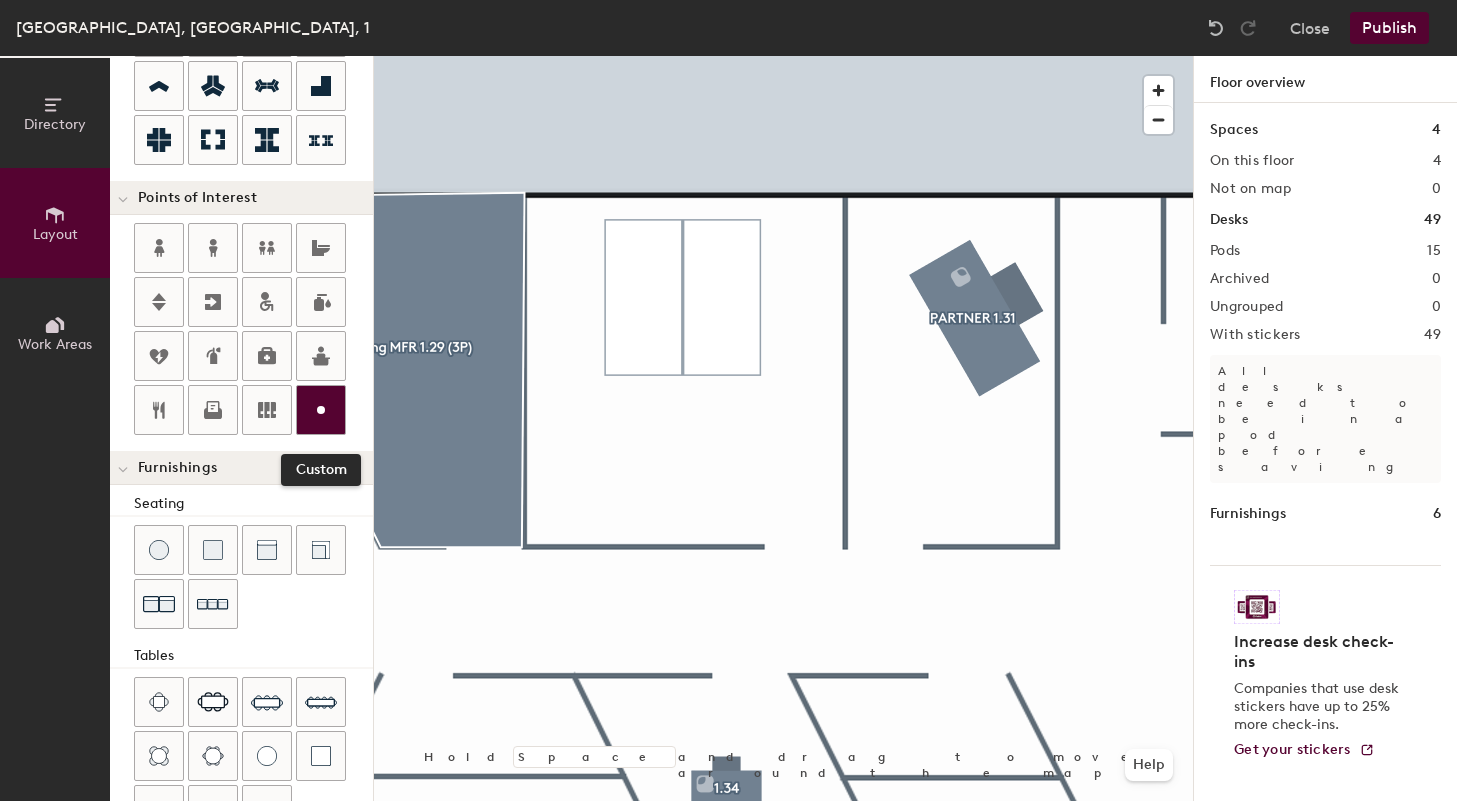 click 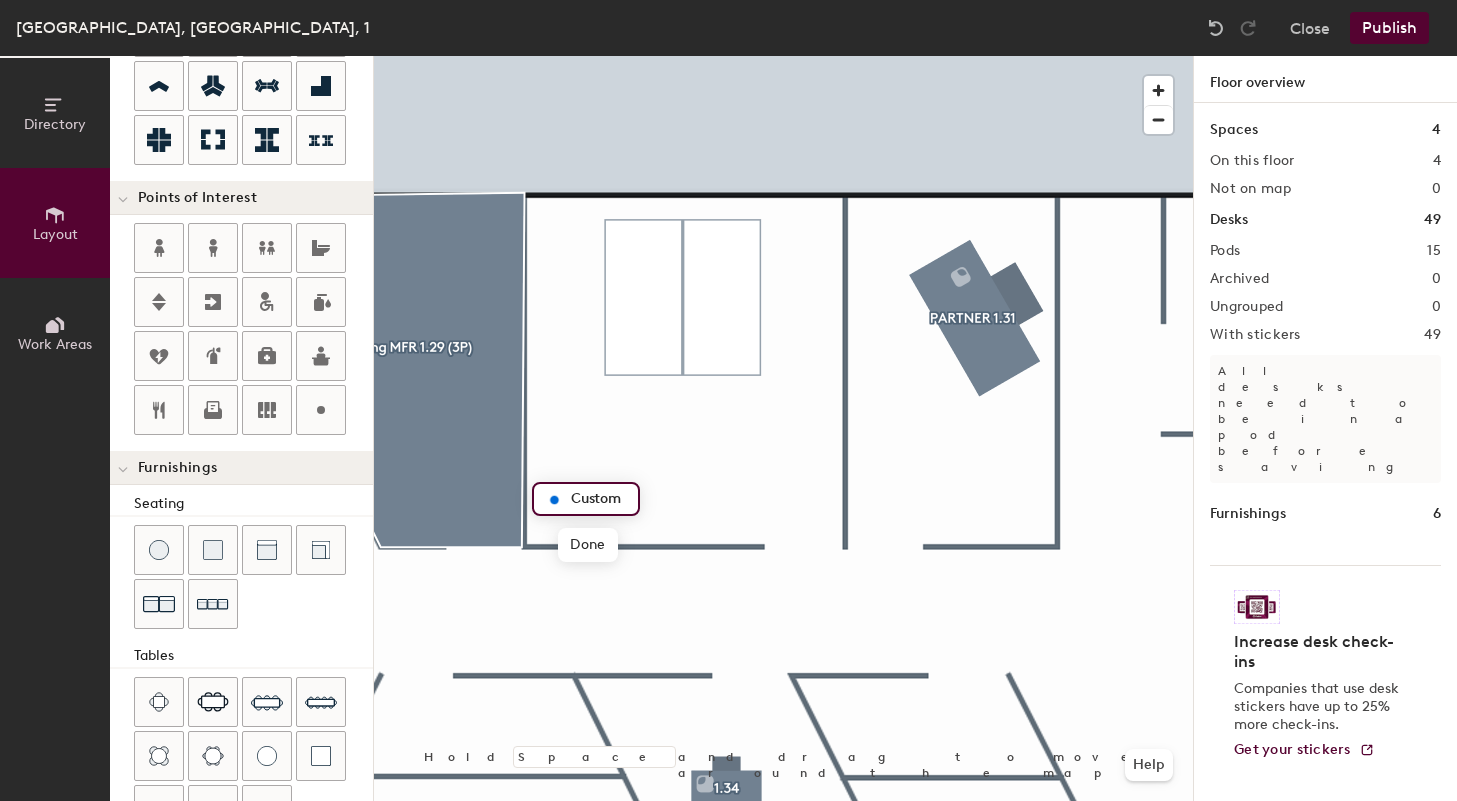 type on "20" 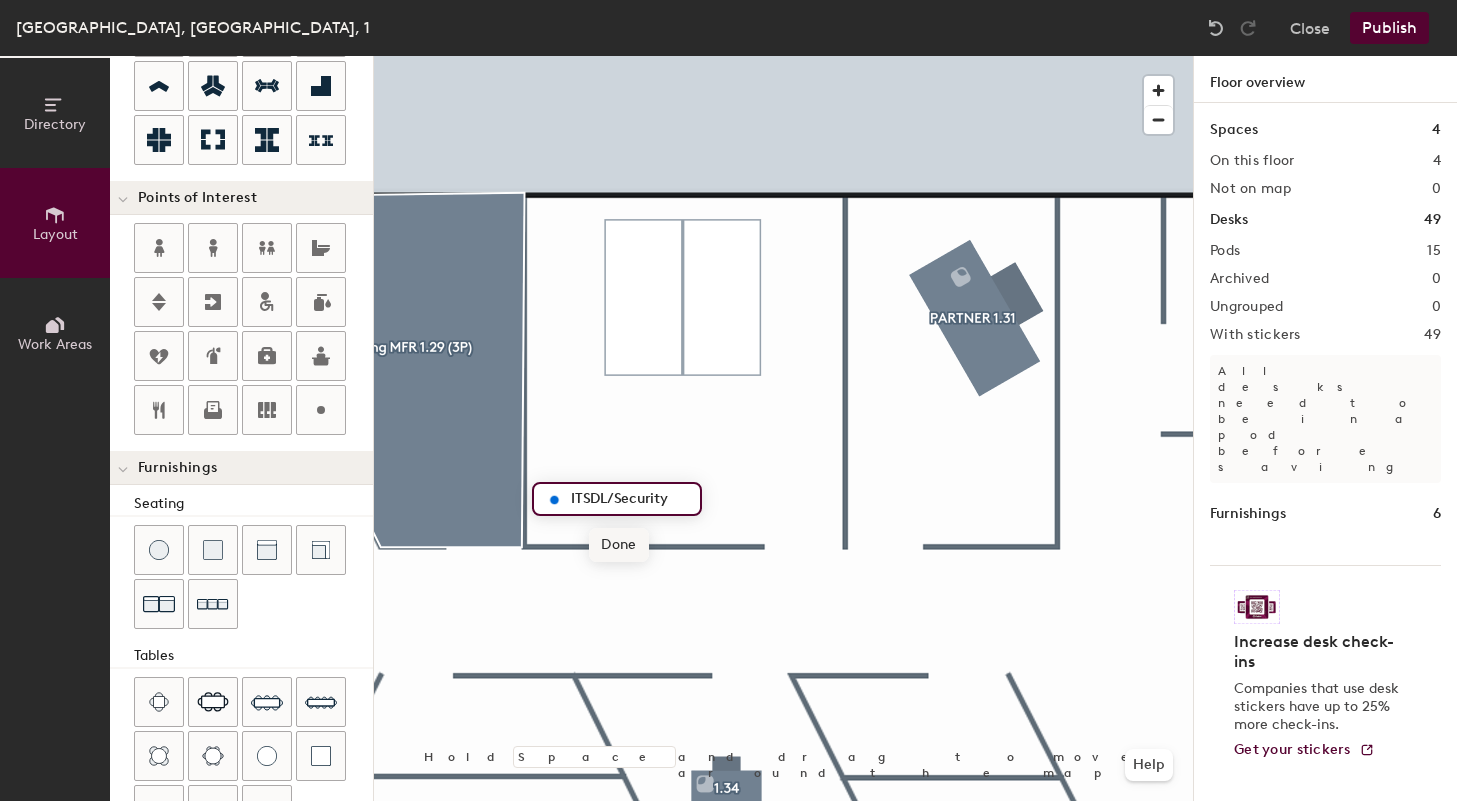 type on "ITSDL/Security" 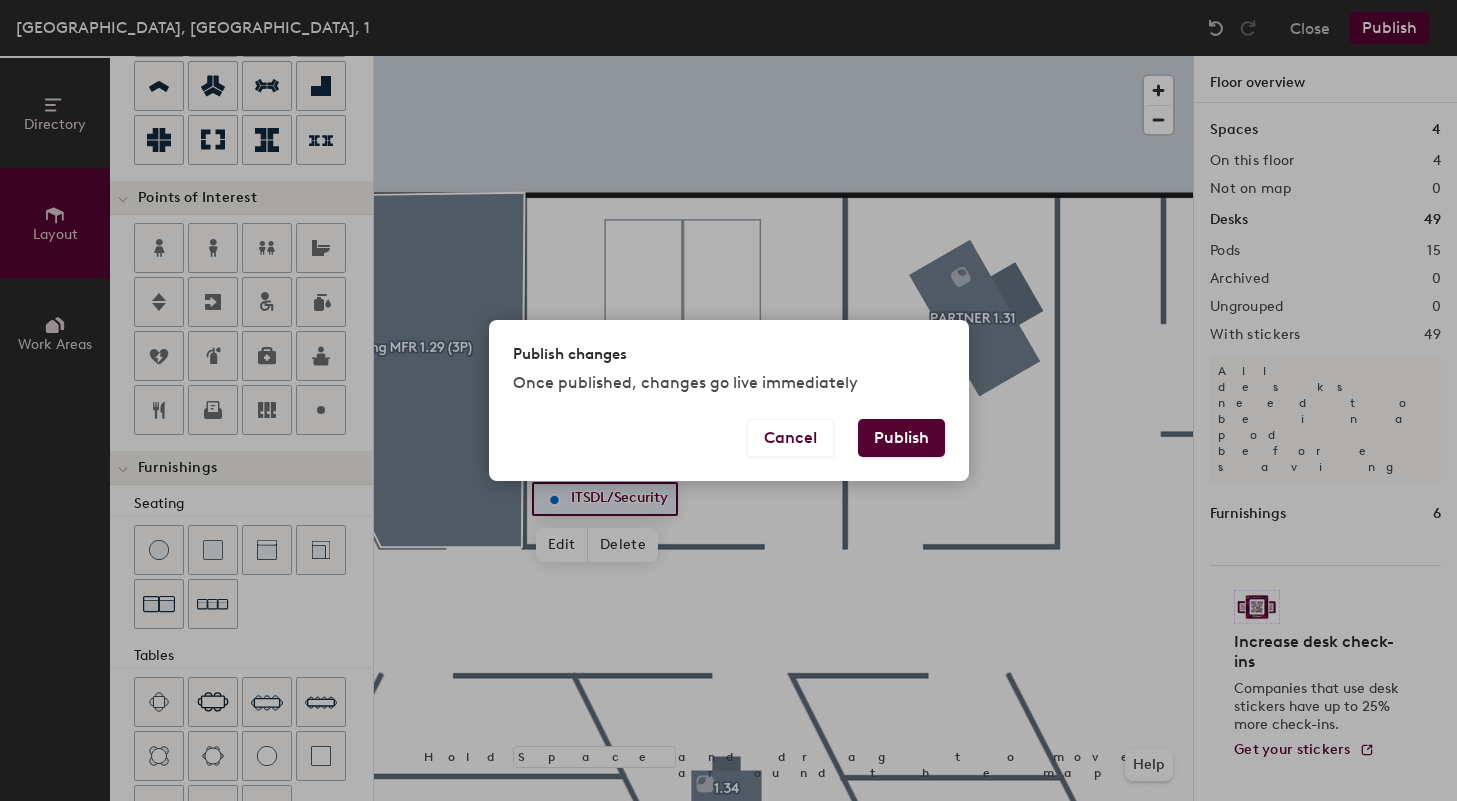 click on "Publish" at bounding box center [901, 438] 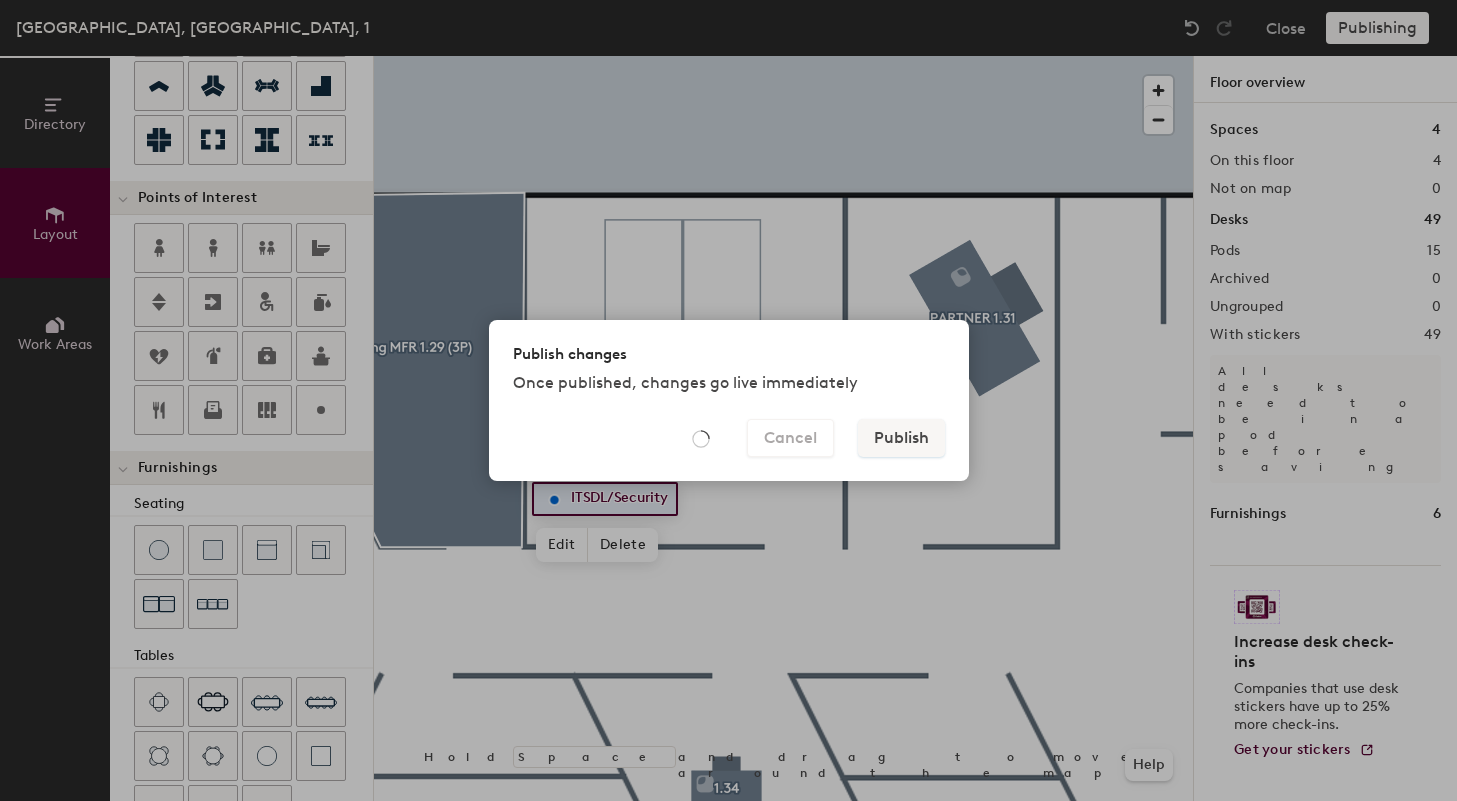 type on "20" 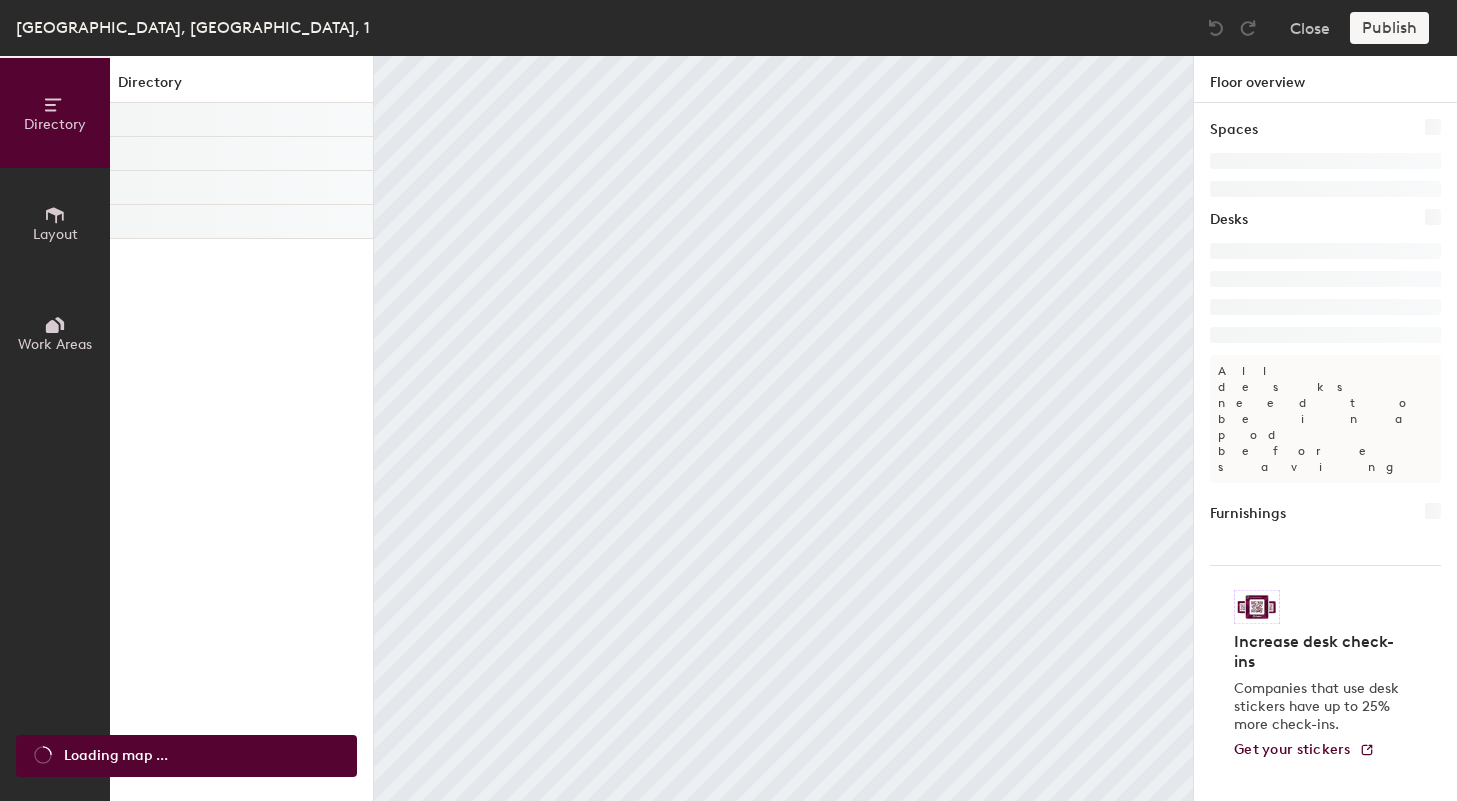 scroll, scrollTop: 0, scrollLeft: 0, axis: both 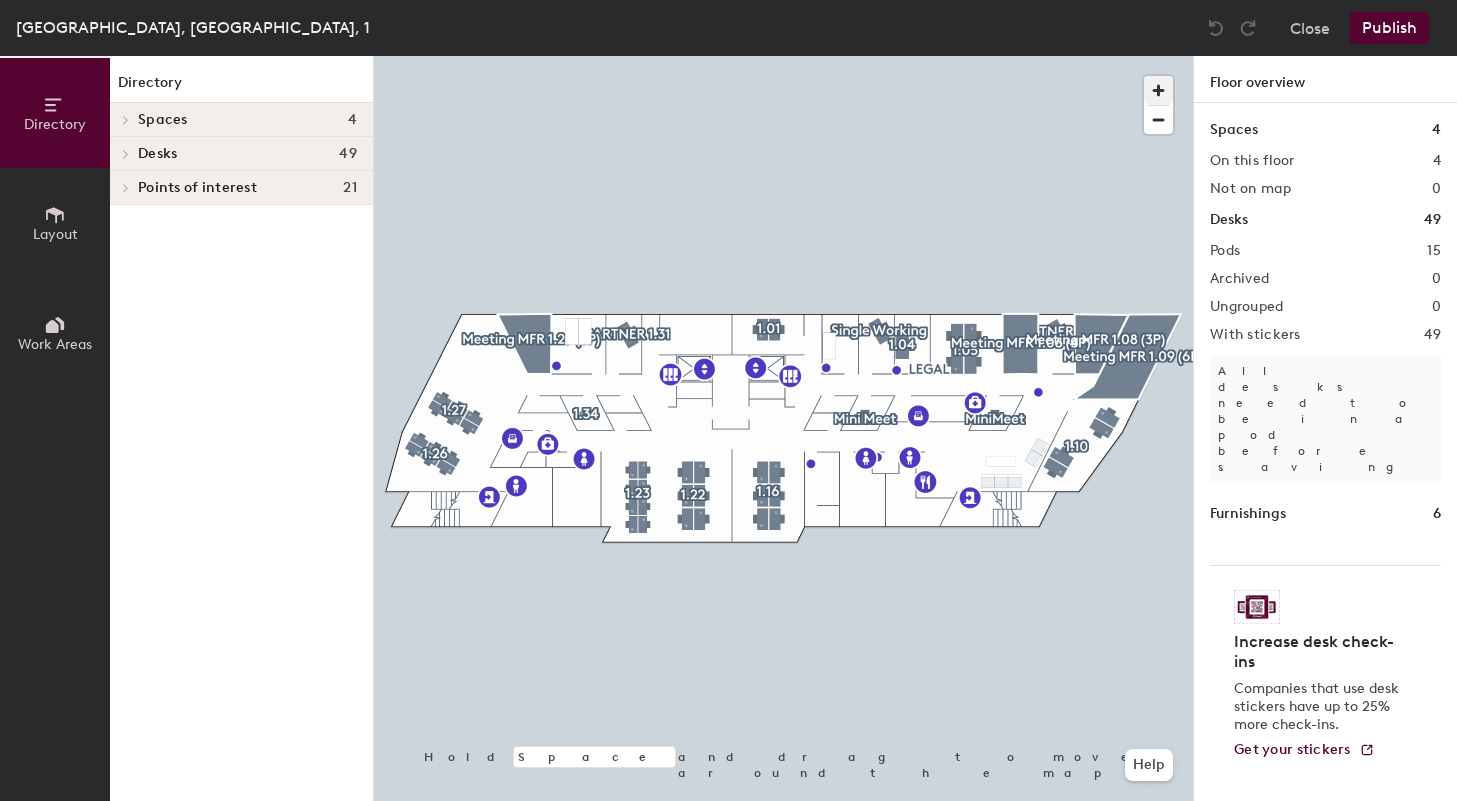 click 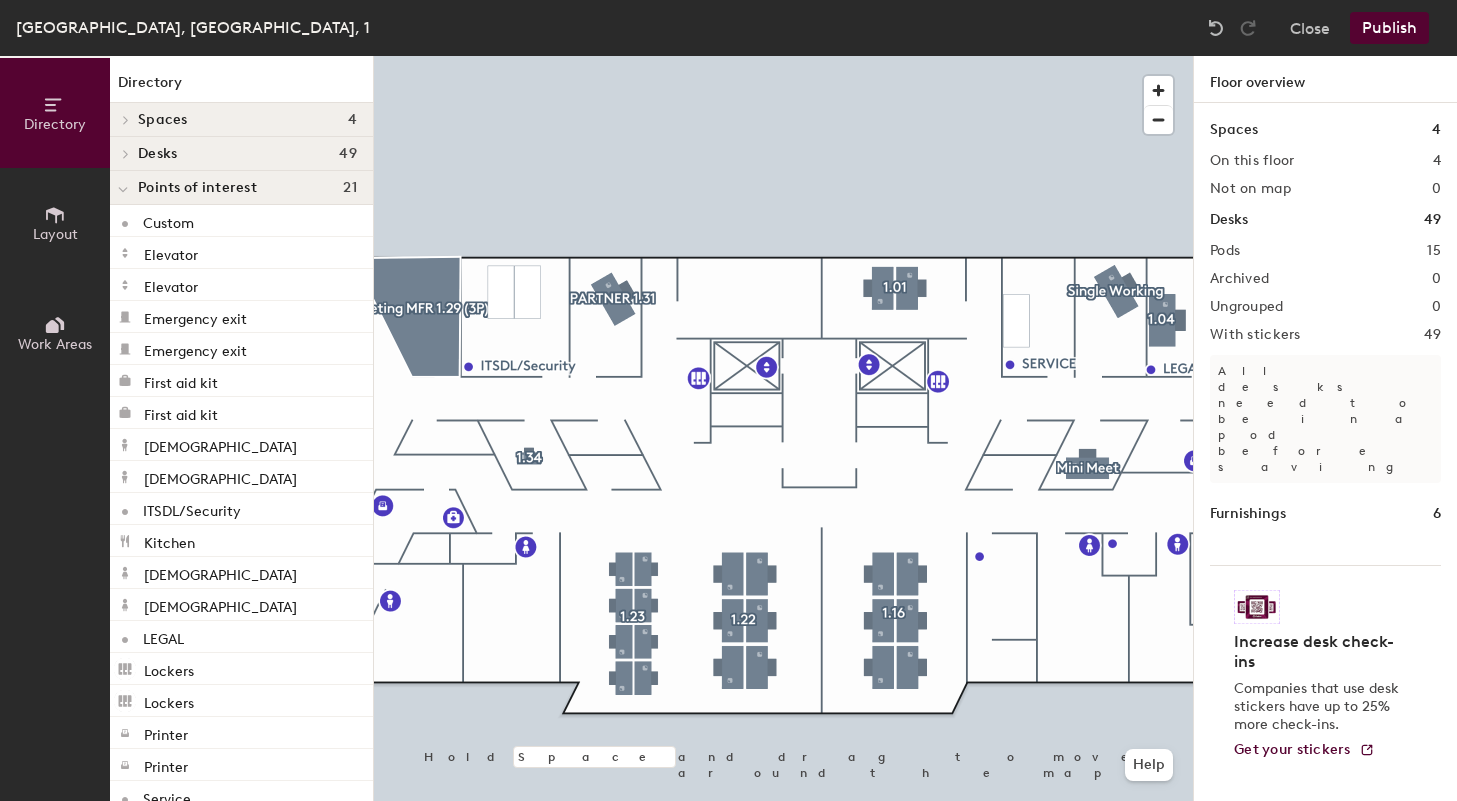 click on "Publish" 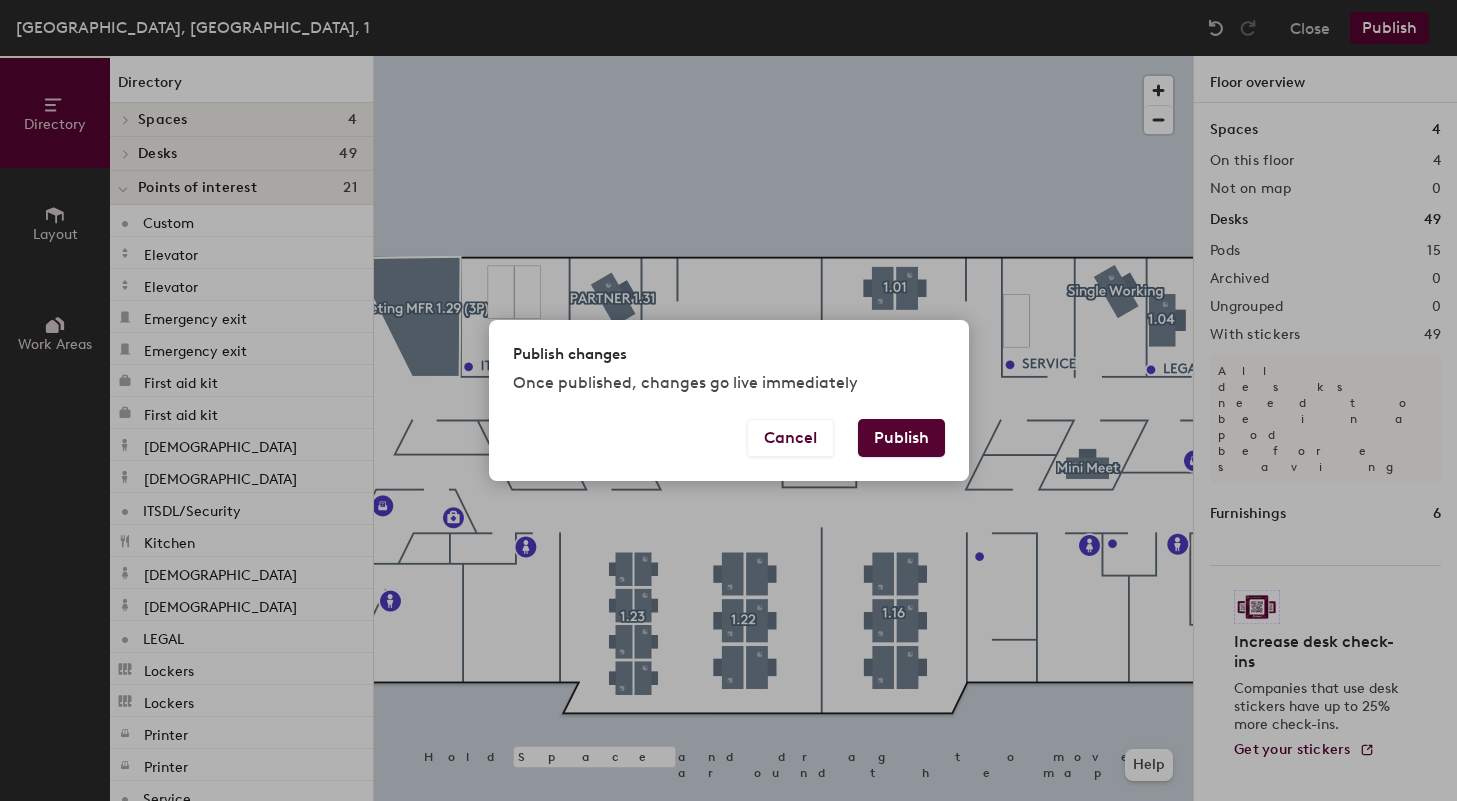 click on "Publish" at bounding box center [901, 438] 